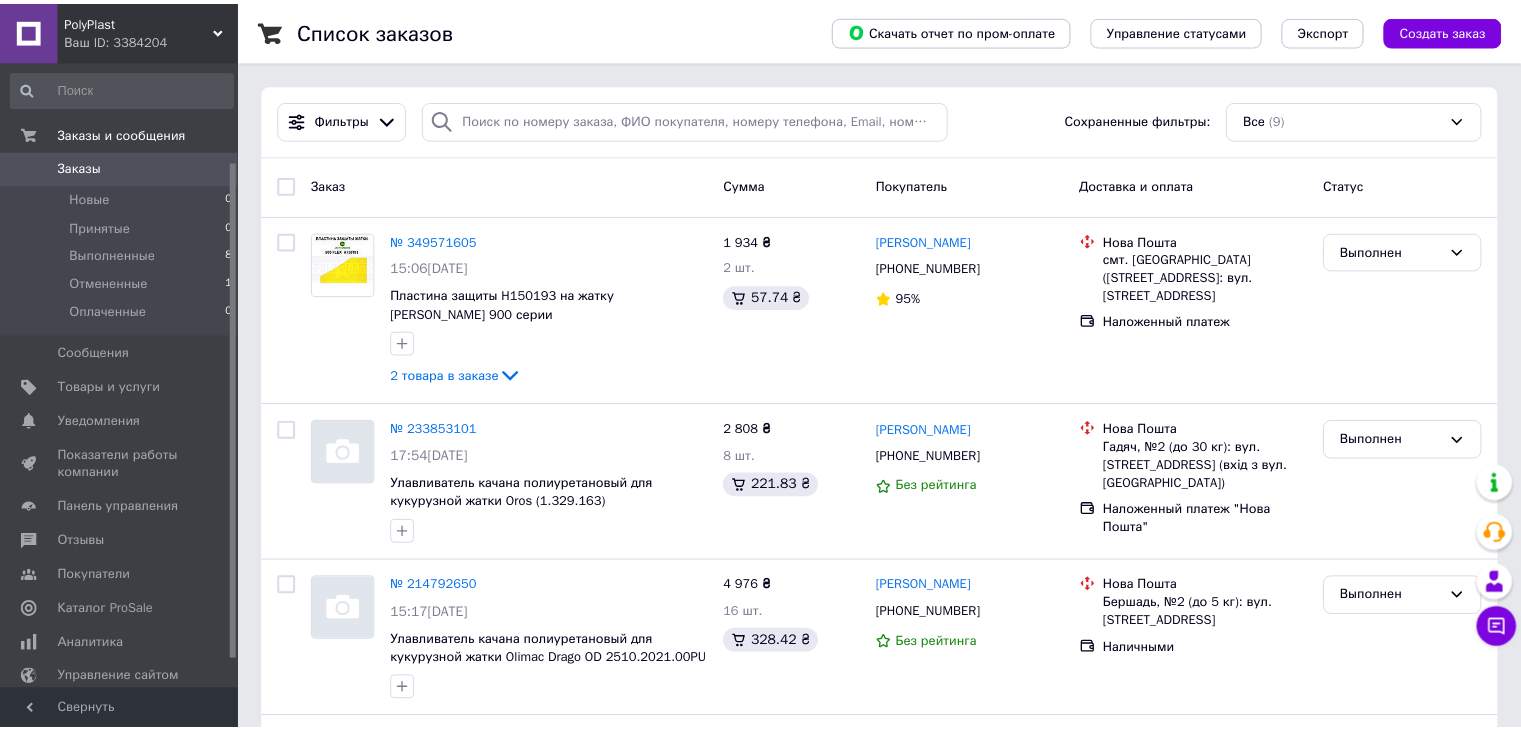 scroll, scrollTop: 0, scrollLeft: 0, axis: both 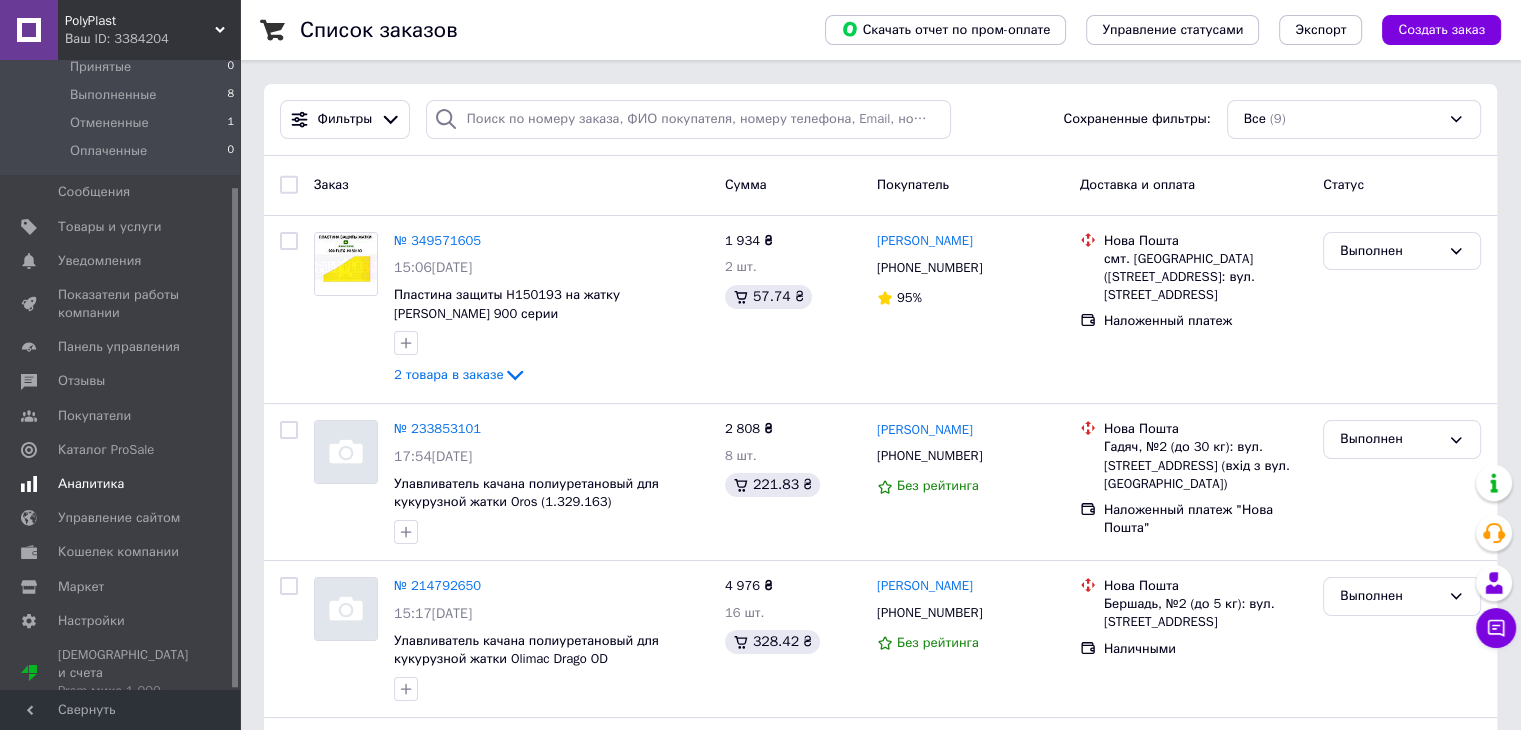 click on "Аналитика" at bounding box center (91, 484) 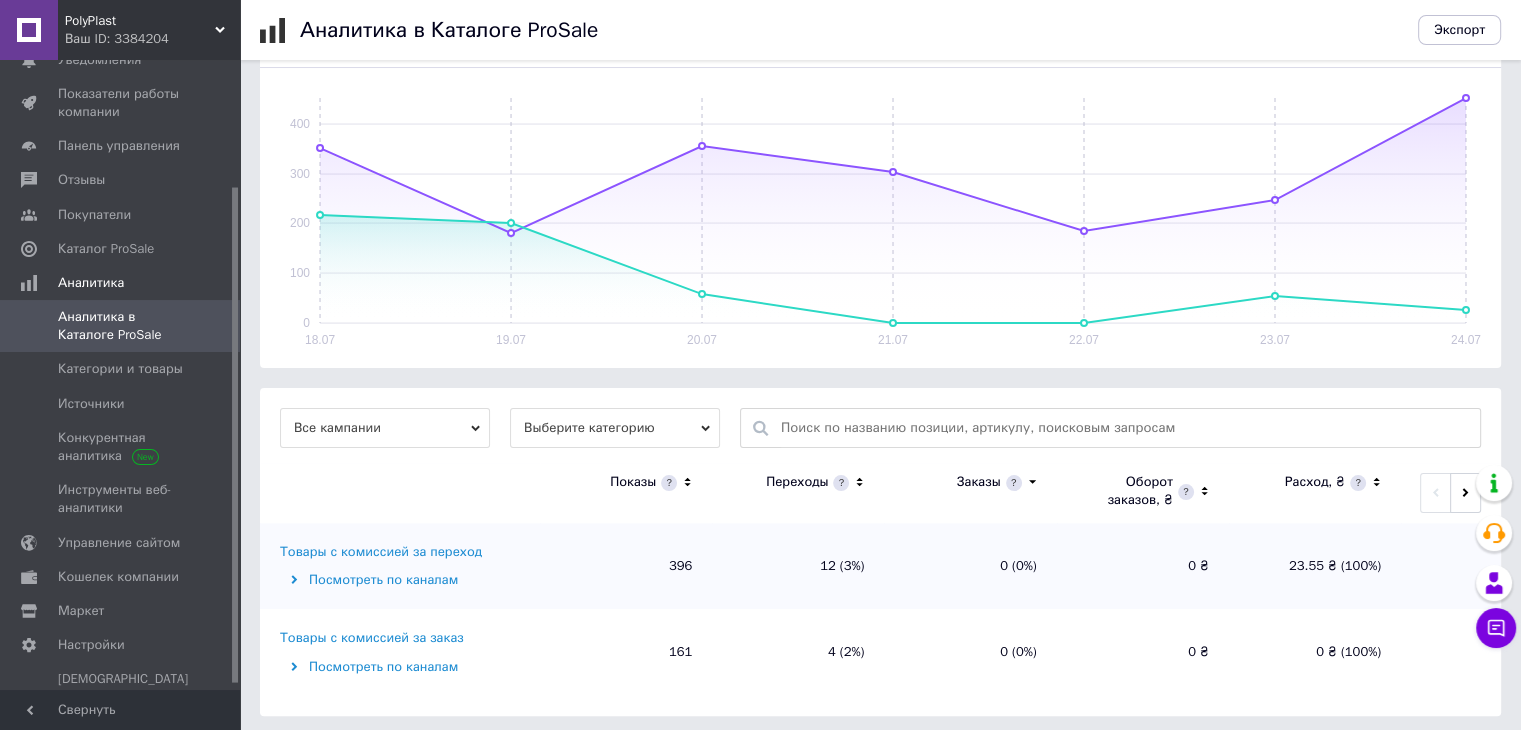 scroll, scrollTop: 293, scrollLeft: 0, axis: vertical 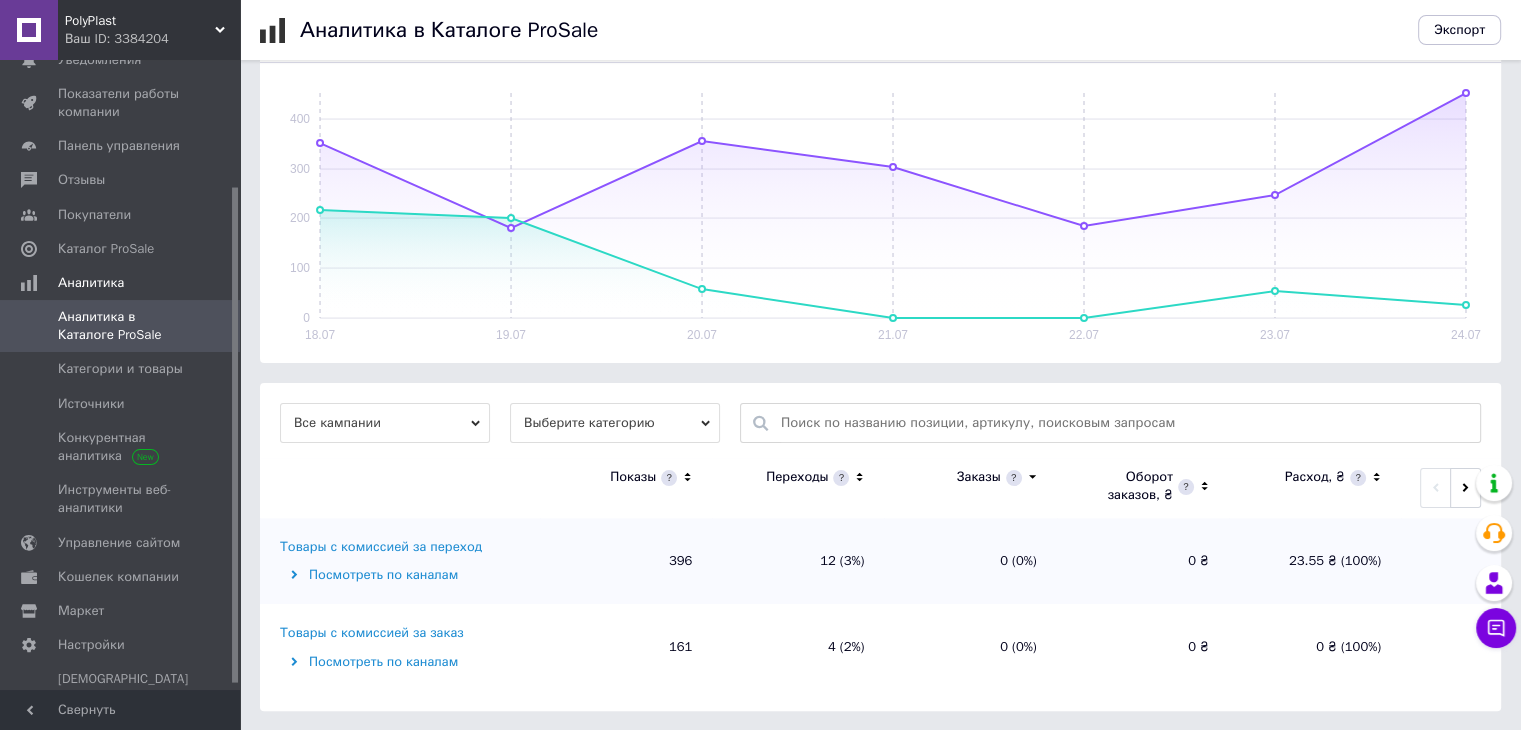 click on "Посмотреть по каналам" at bounding box center [407, 575] 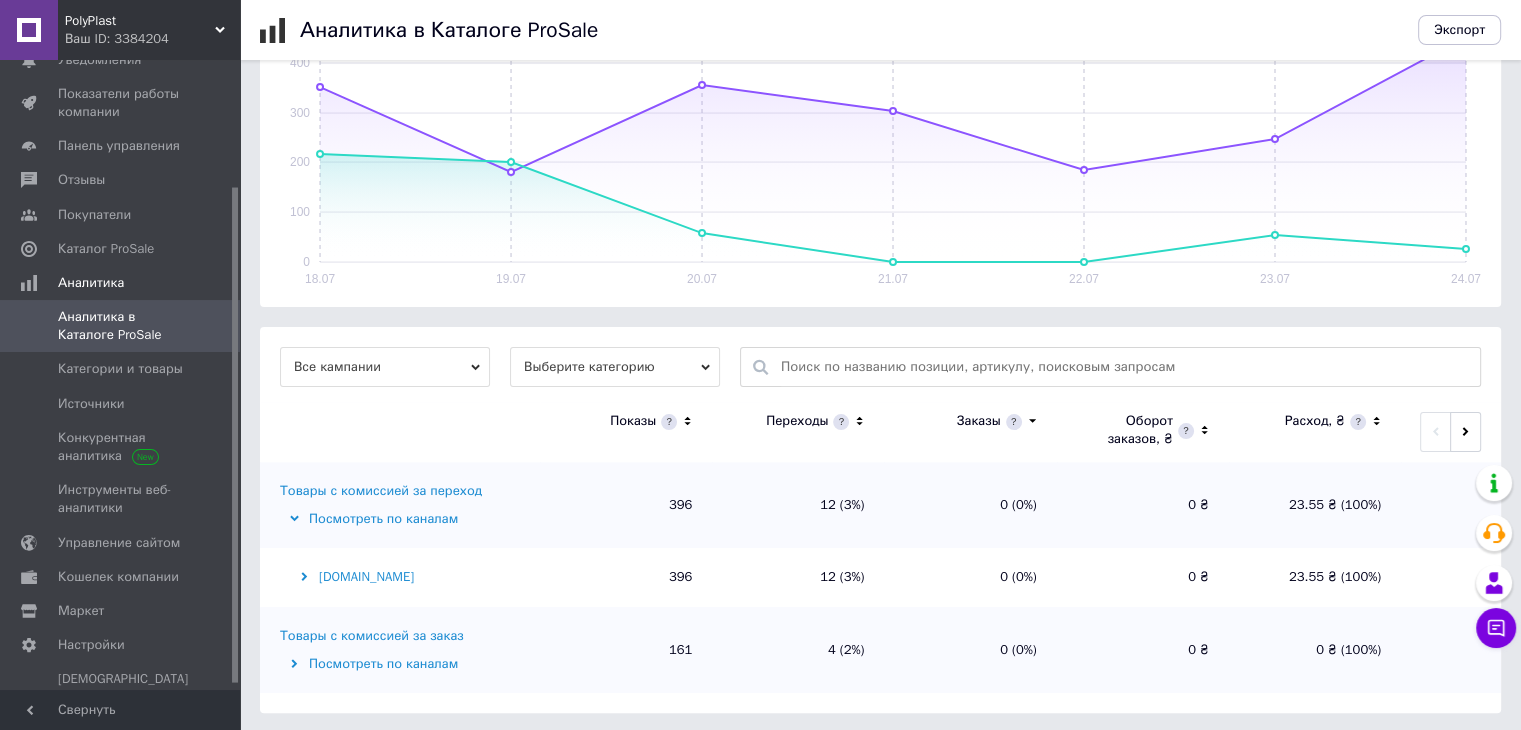 scroll, scrollTop: 351, scrollLeft: 0, axis: vertical 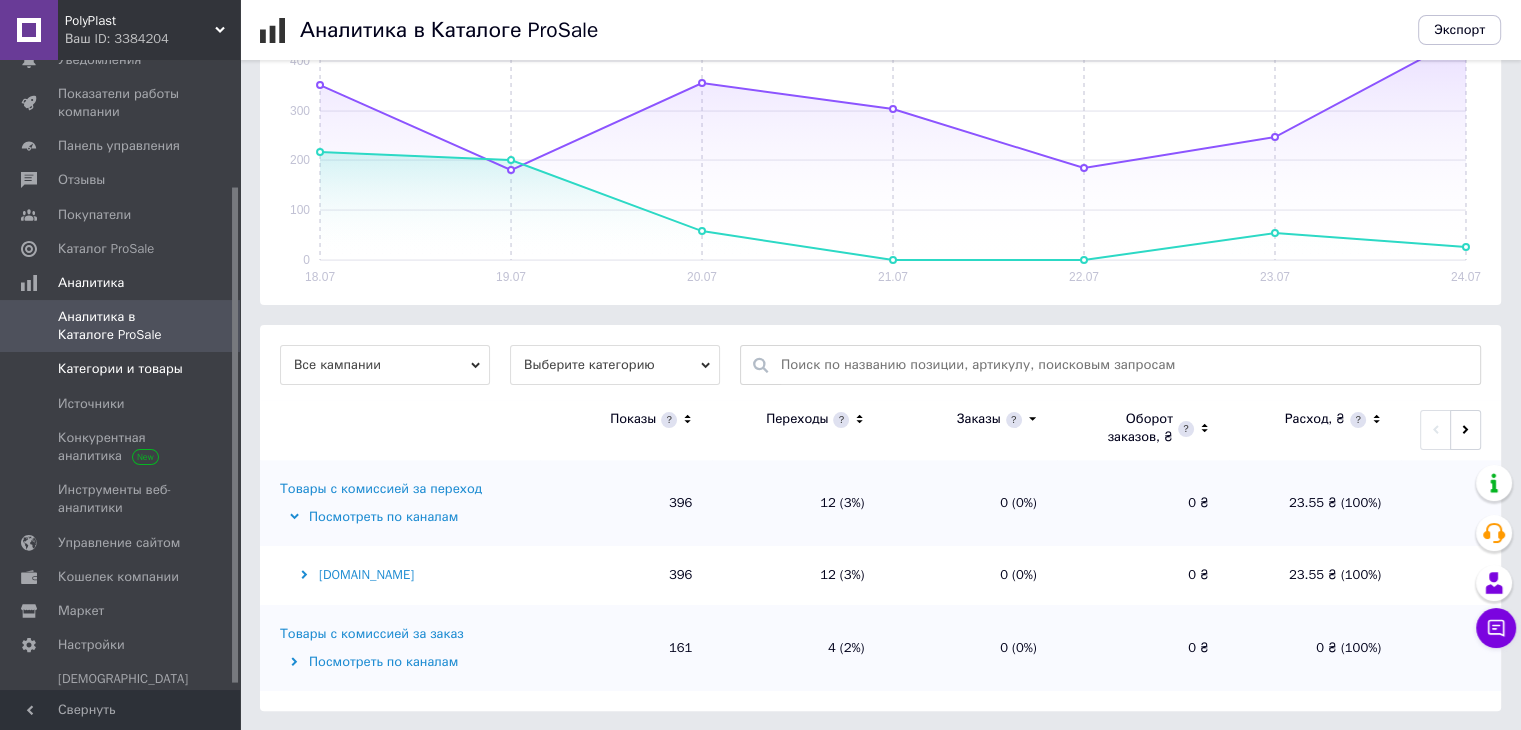 click on "Категории и товары" at bounding box center [123, 369] 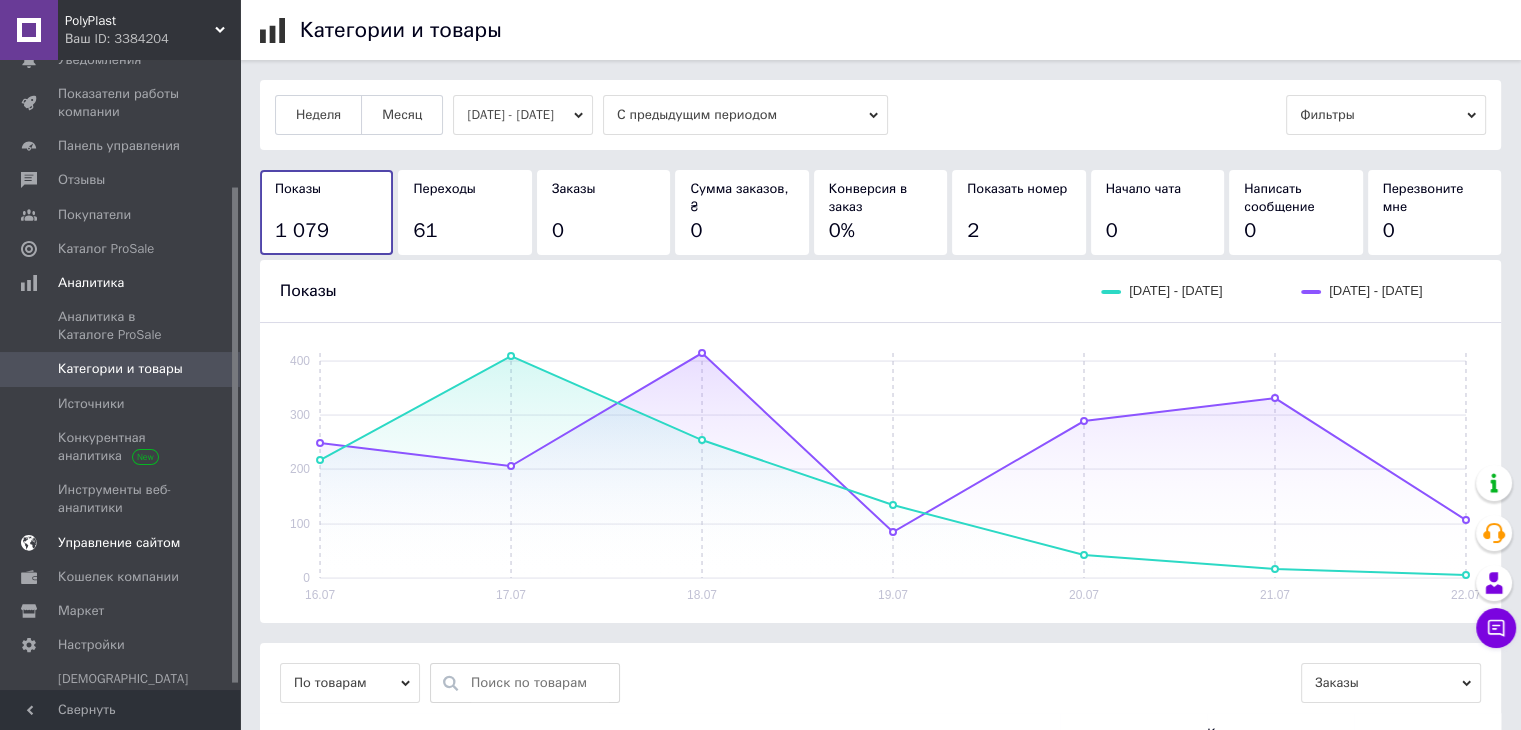 click on "Управление сайтом" at bounding box center [119, 543] 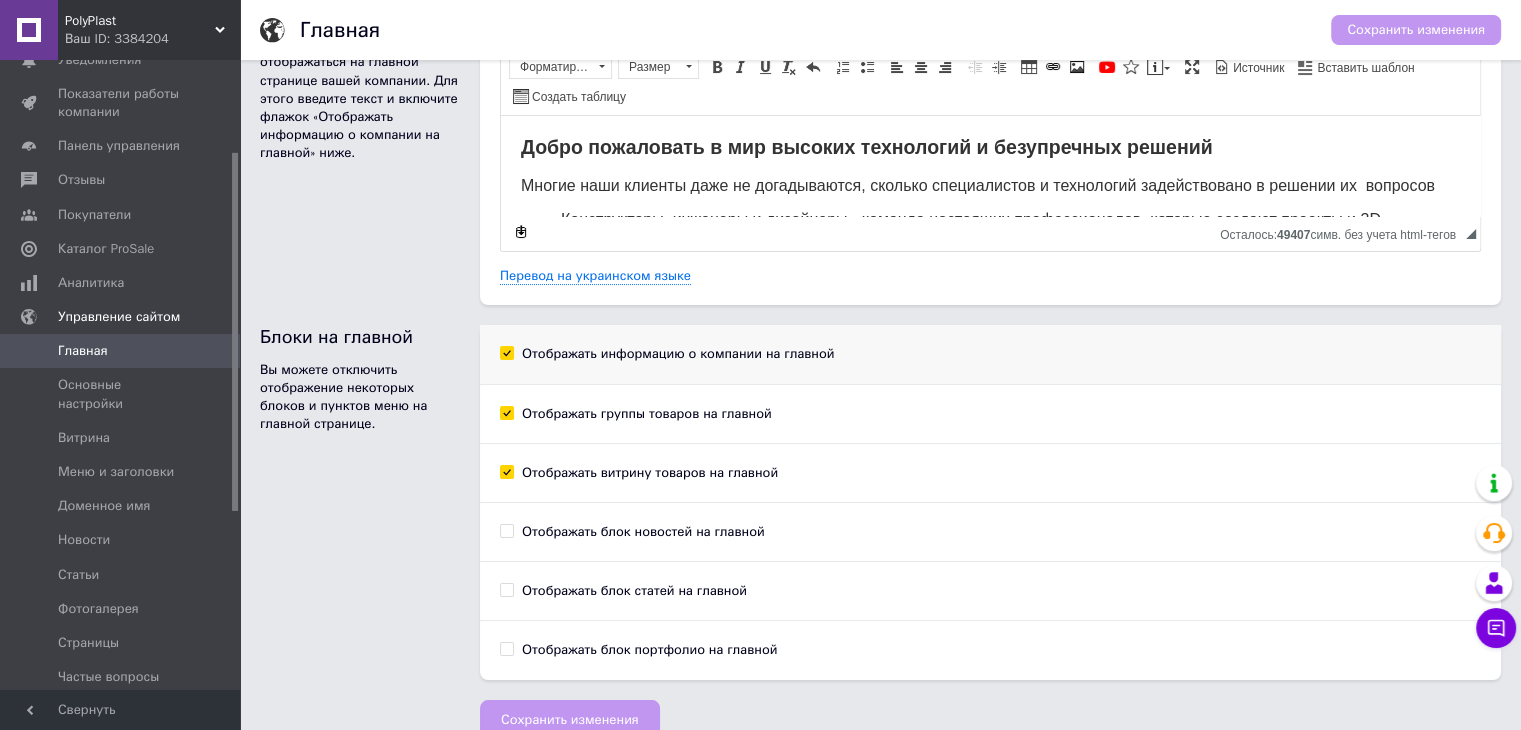 scroll, scrollTop: 107, scrollLeft: 0, axis: vertical 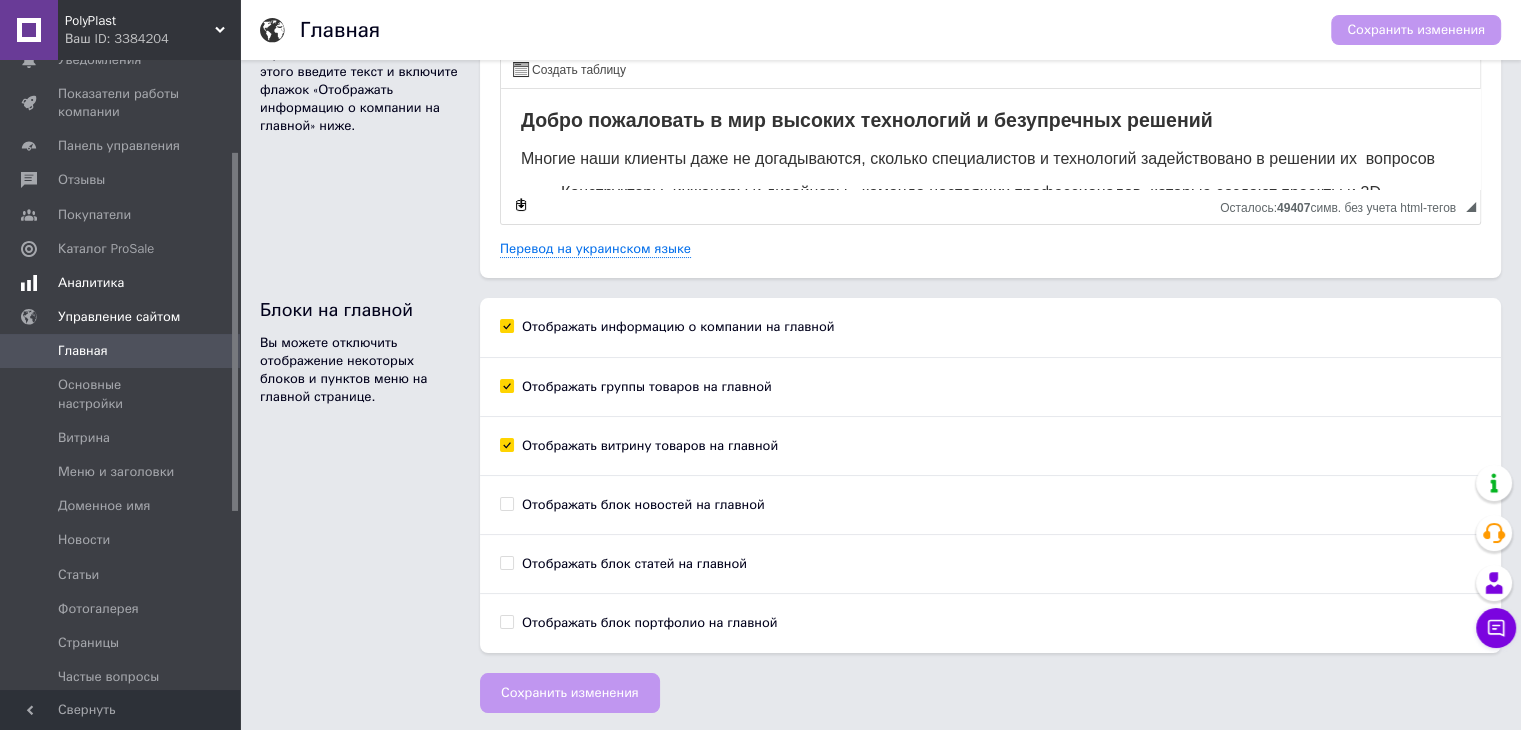 click on "Аналитика" at bounding box center (91, 283) 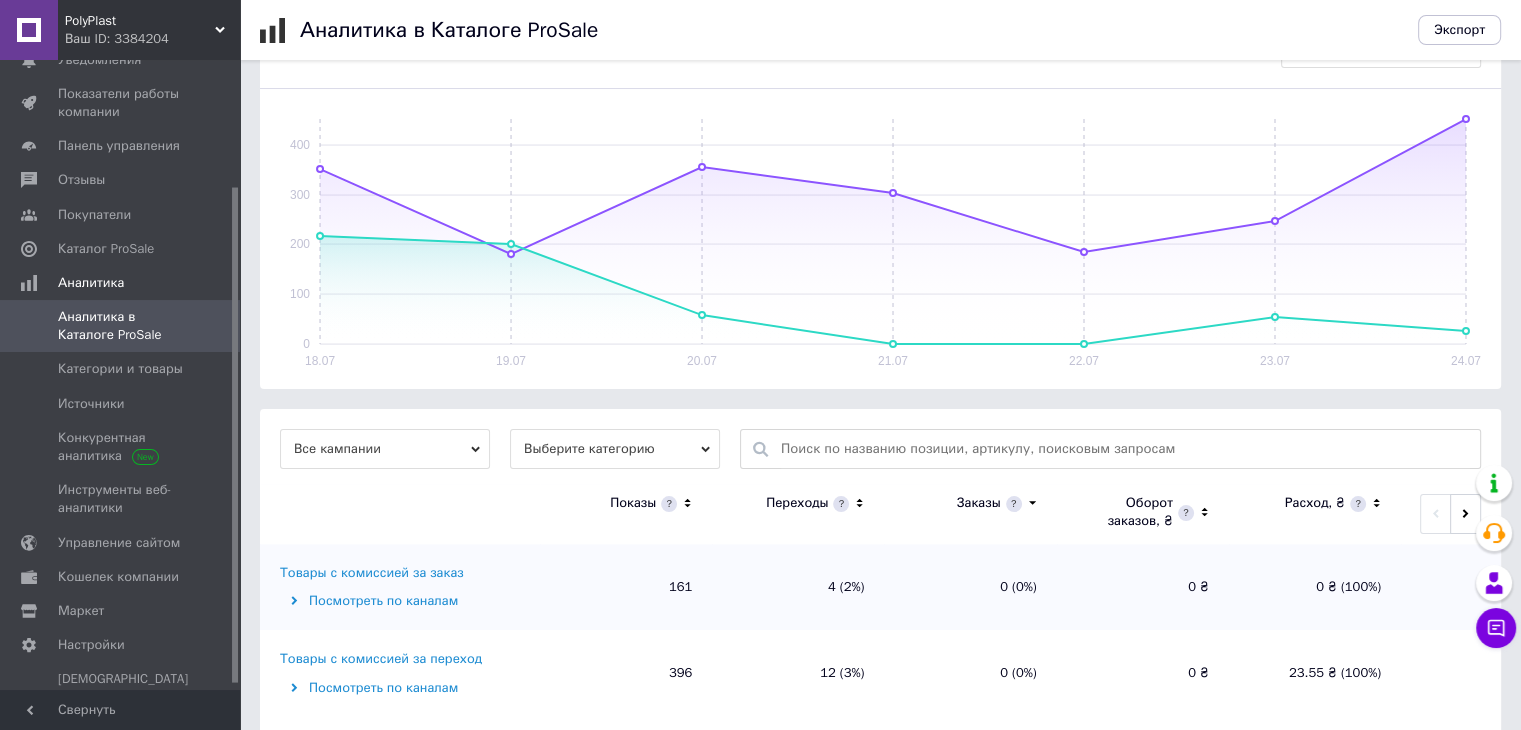 scroll, scrollTop: 293, scrollLeft: 0, axis: vertical 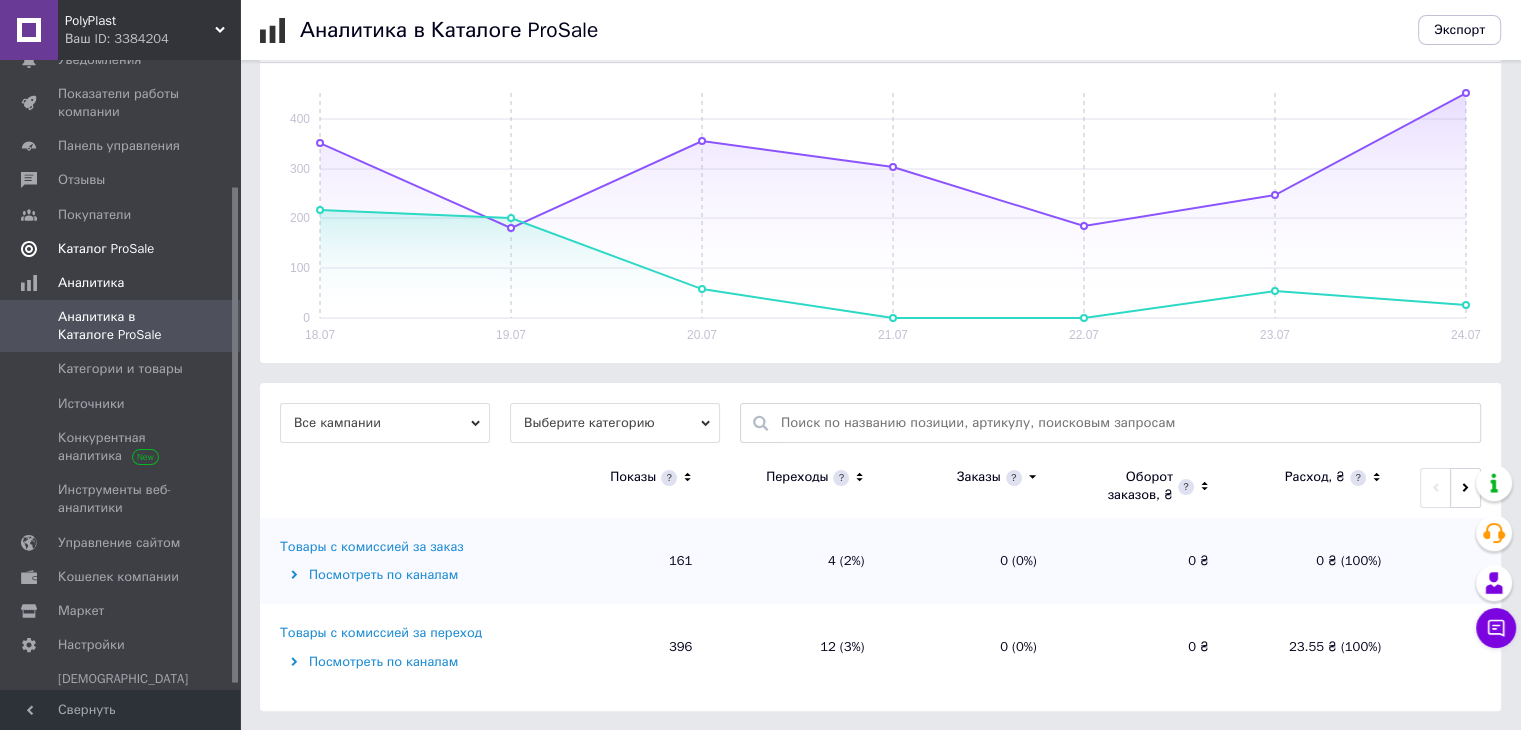 click on "Каталог ProSale" at bounding box center [123, 249] 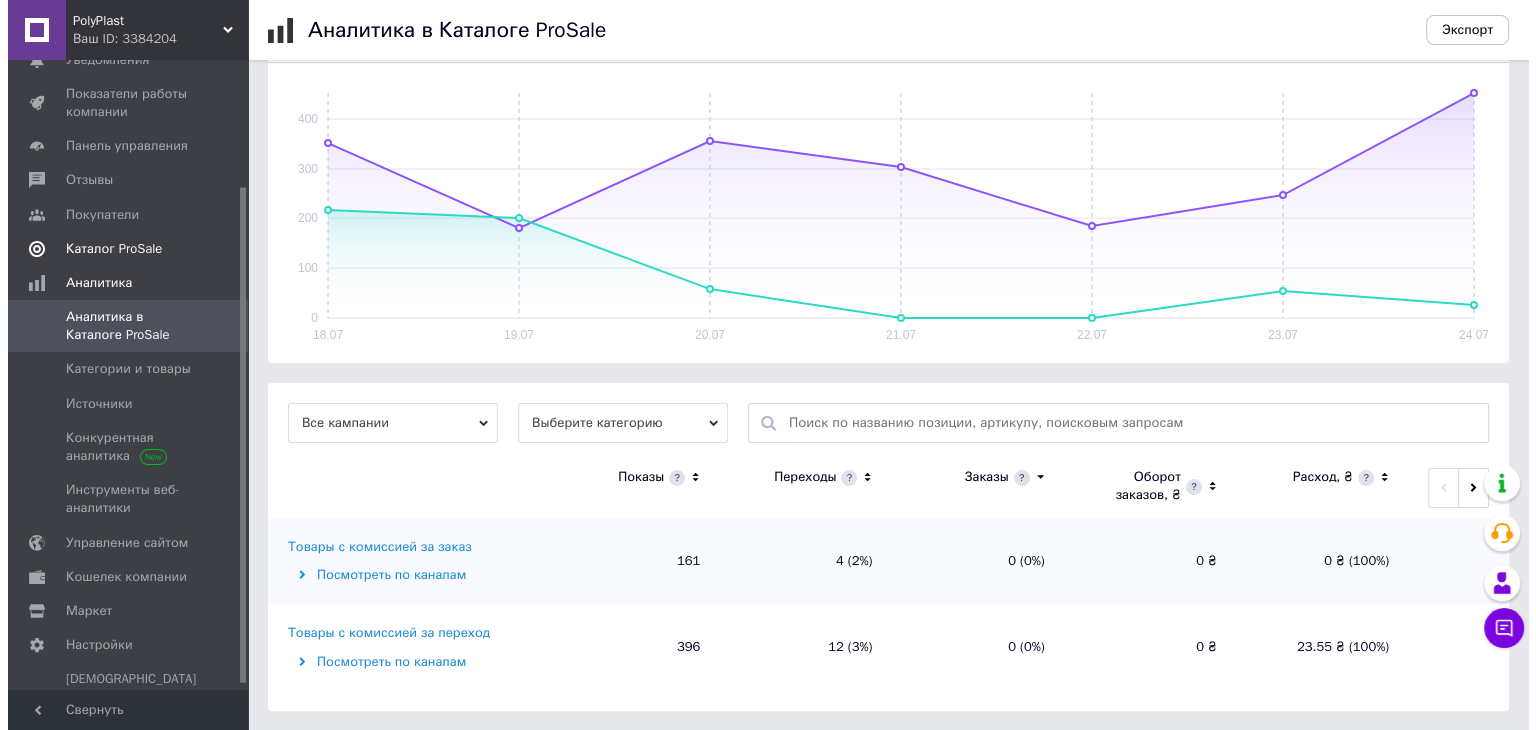 scroll, scrollTop: 0, scrollLeft: 0, axis: both 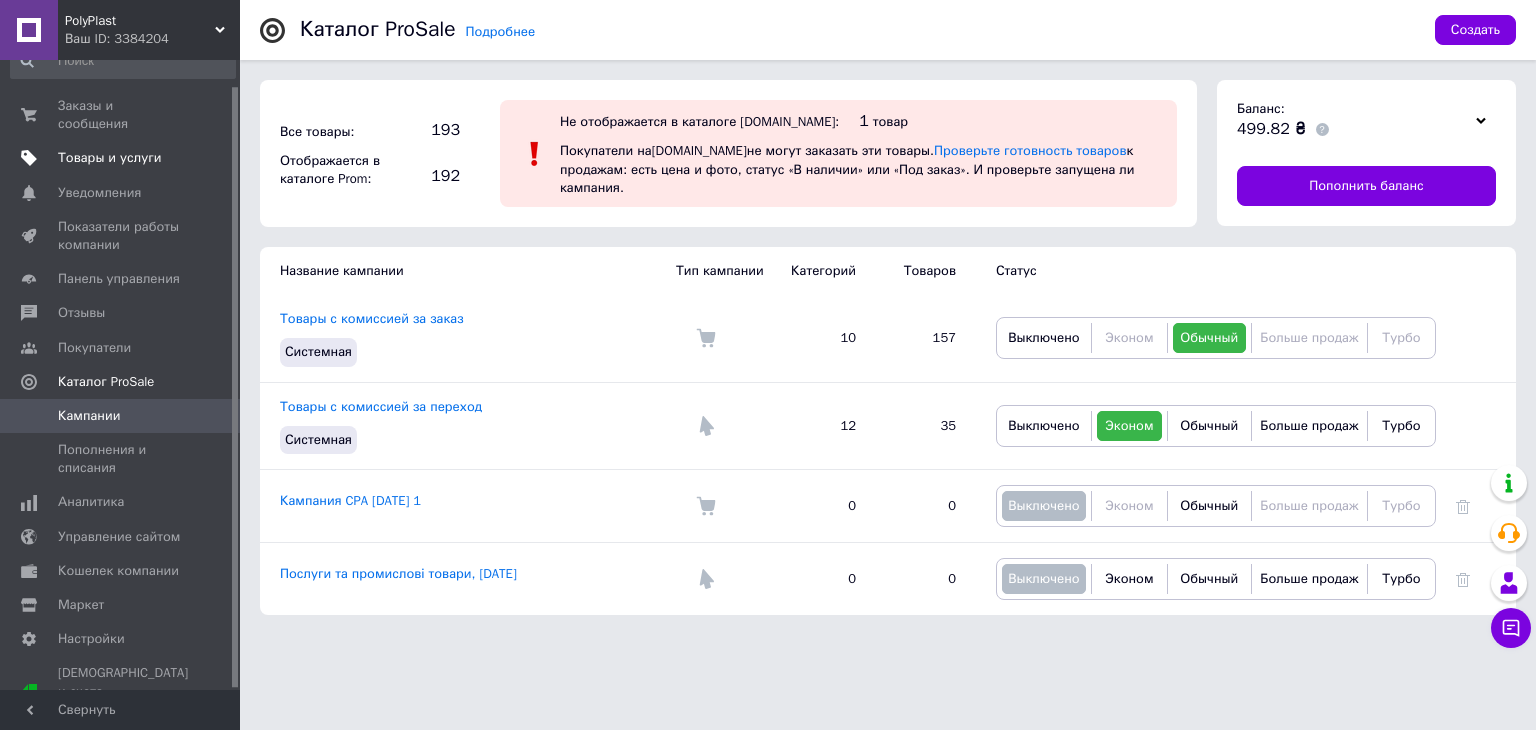 click on "Товары и услуги" at bounding box center [110, 158] 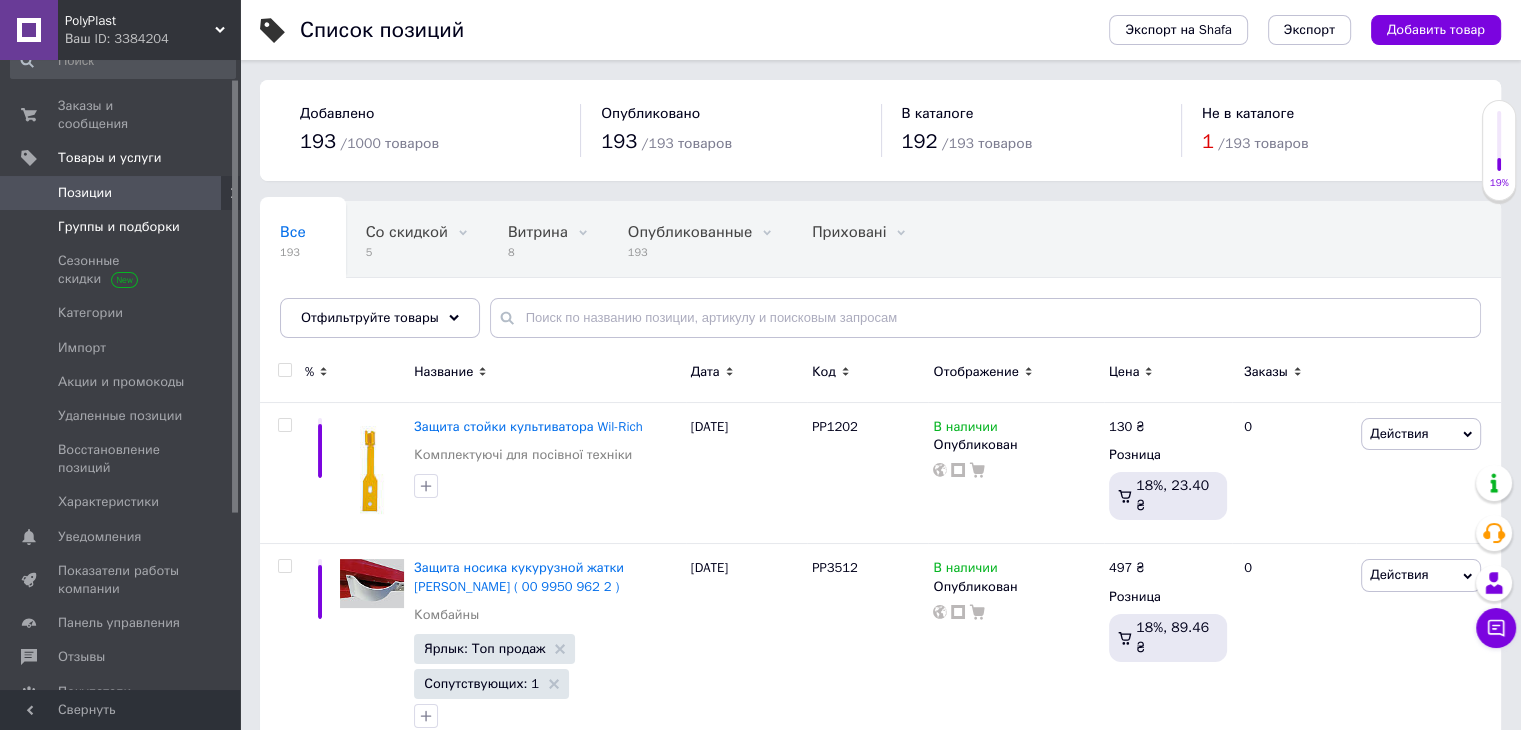 click on "Группы и подборки" at bounding box center [123, 227] 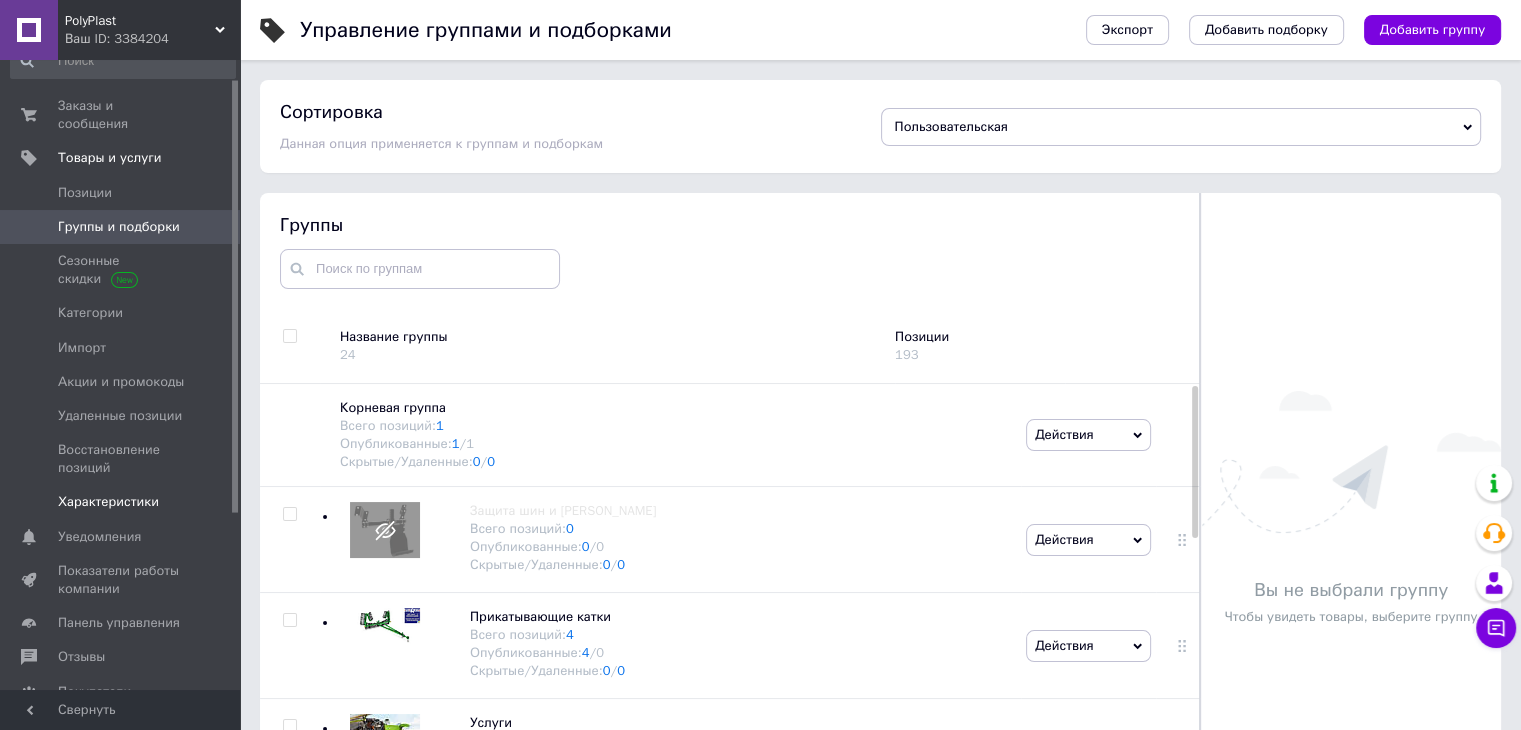 click on "Характеристики" at bounding box center [123, 502] 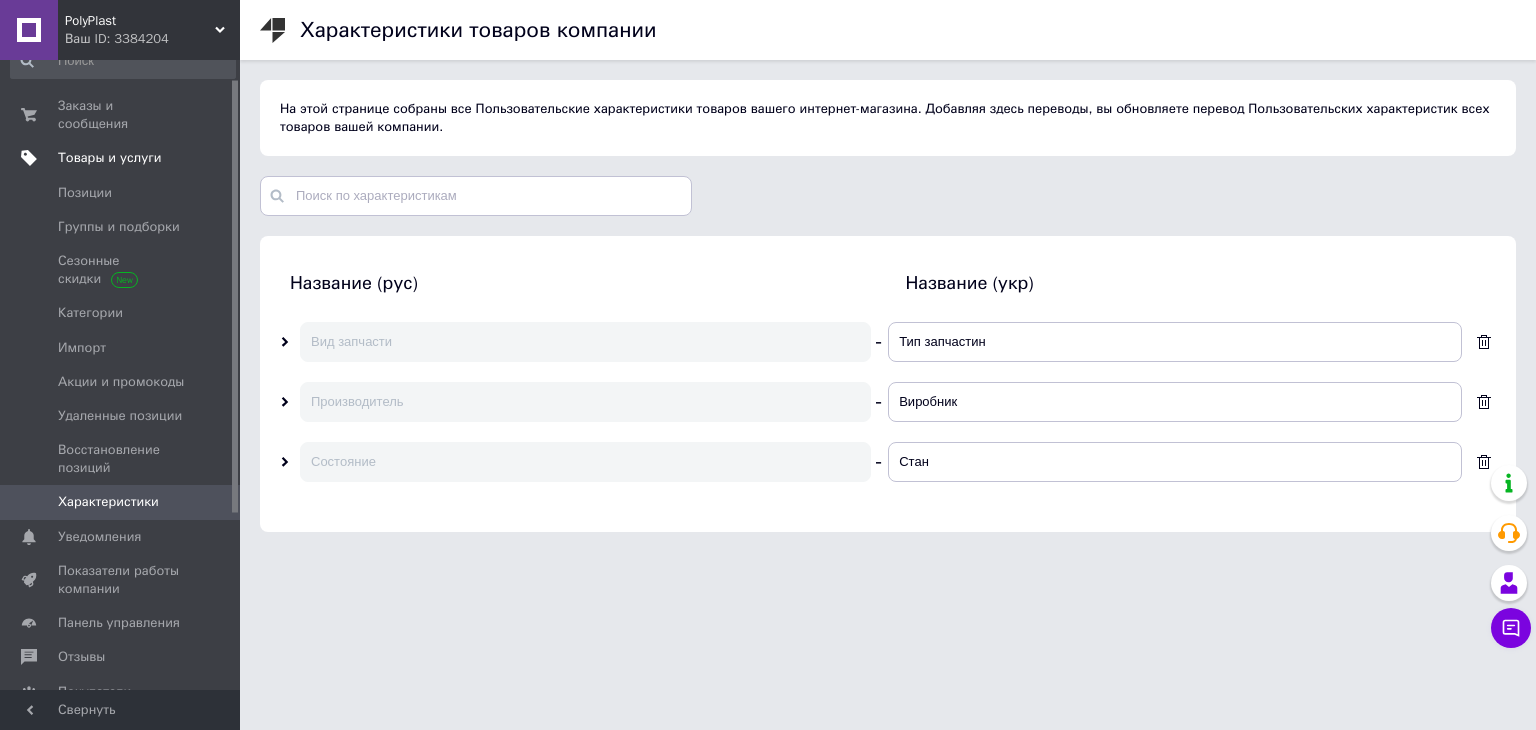 click on "Товары и услуги" at bounding box center (110, 158) 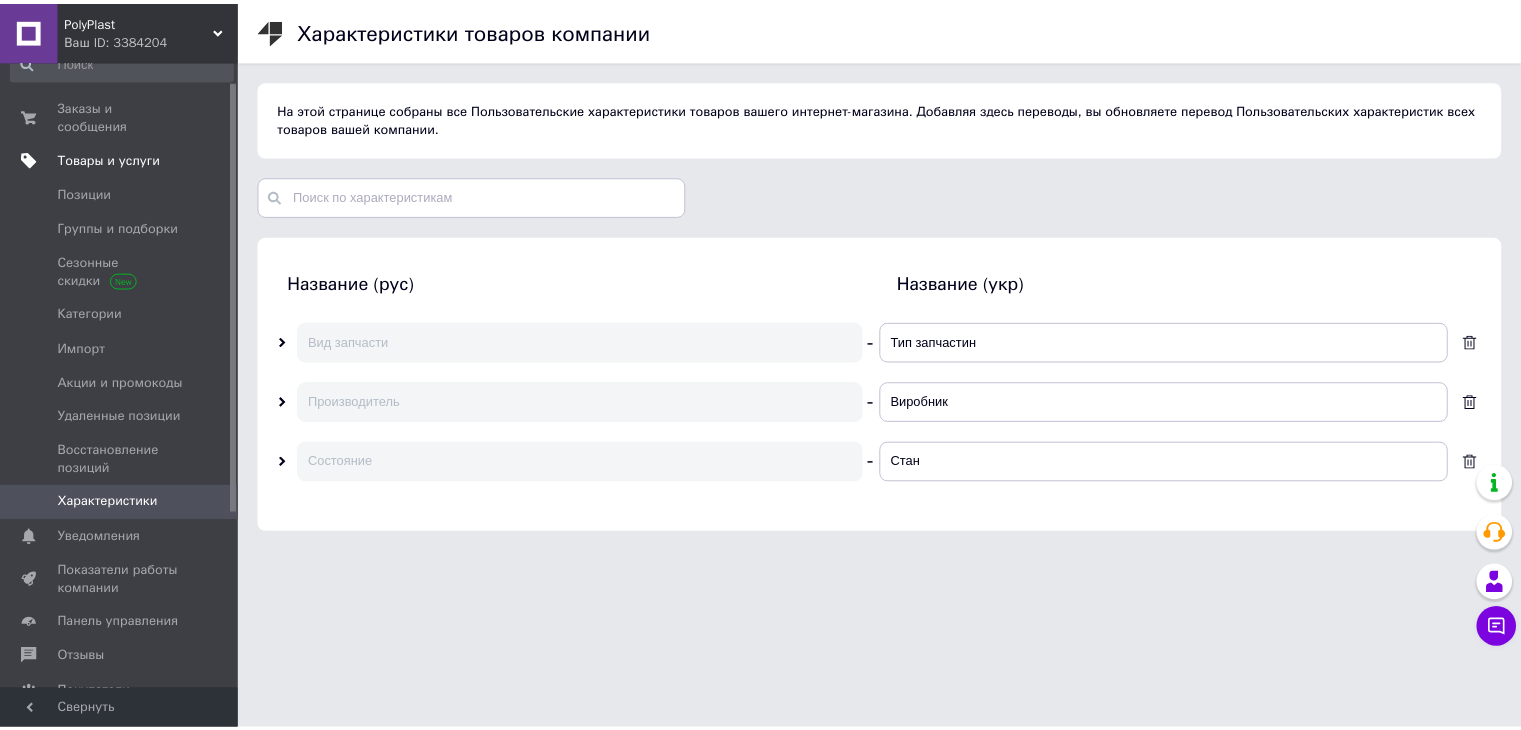 scroll, scrollTop: 0, scrollLeft: 0, axis: both 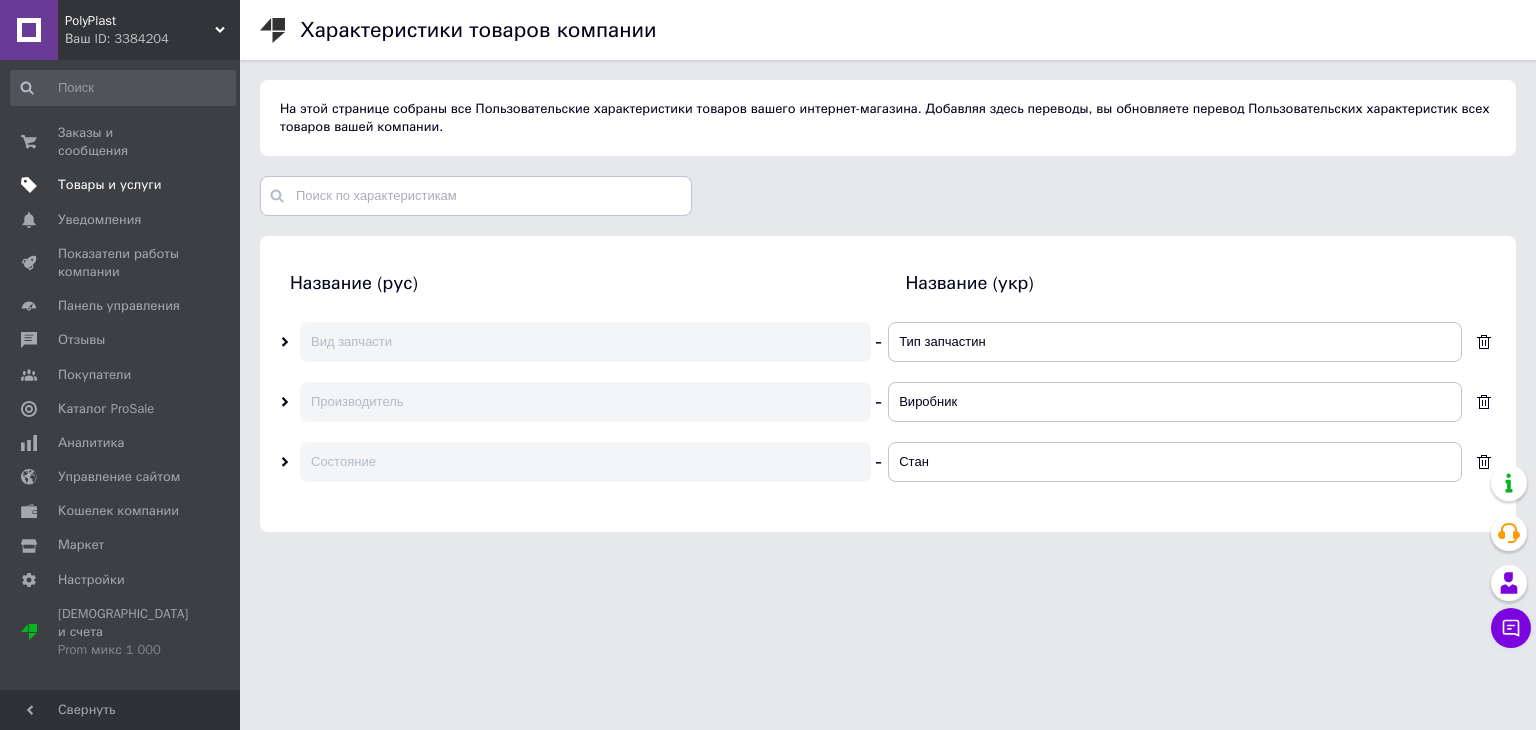 click on "Товары и услуги" at bounding box center (110, 185) 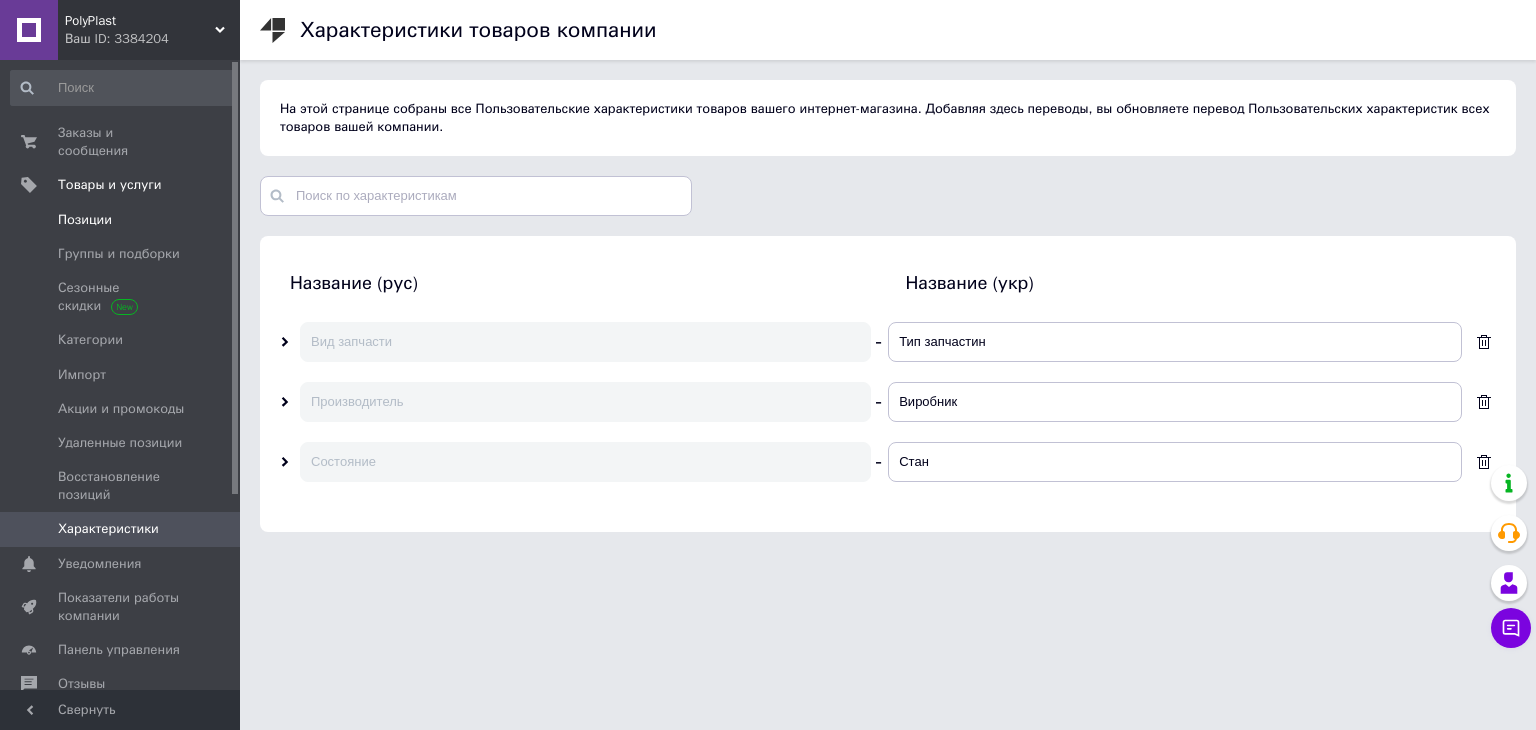 click on "Позиции" at bounding box center [85, 220] 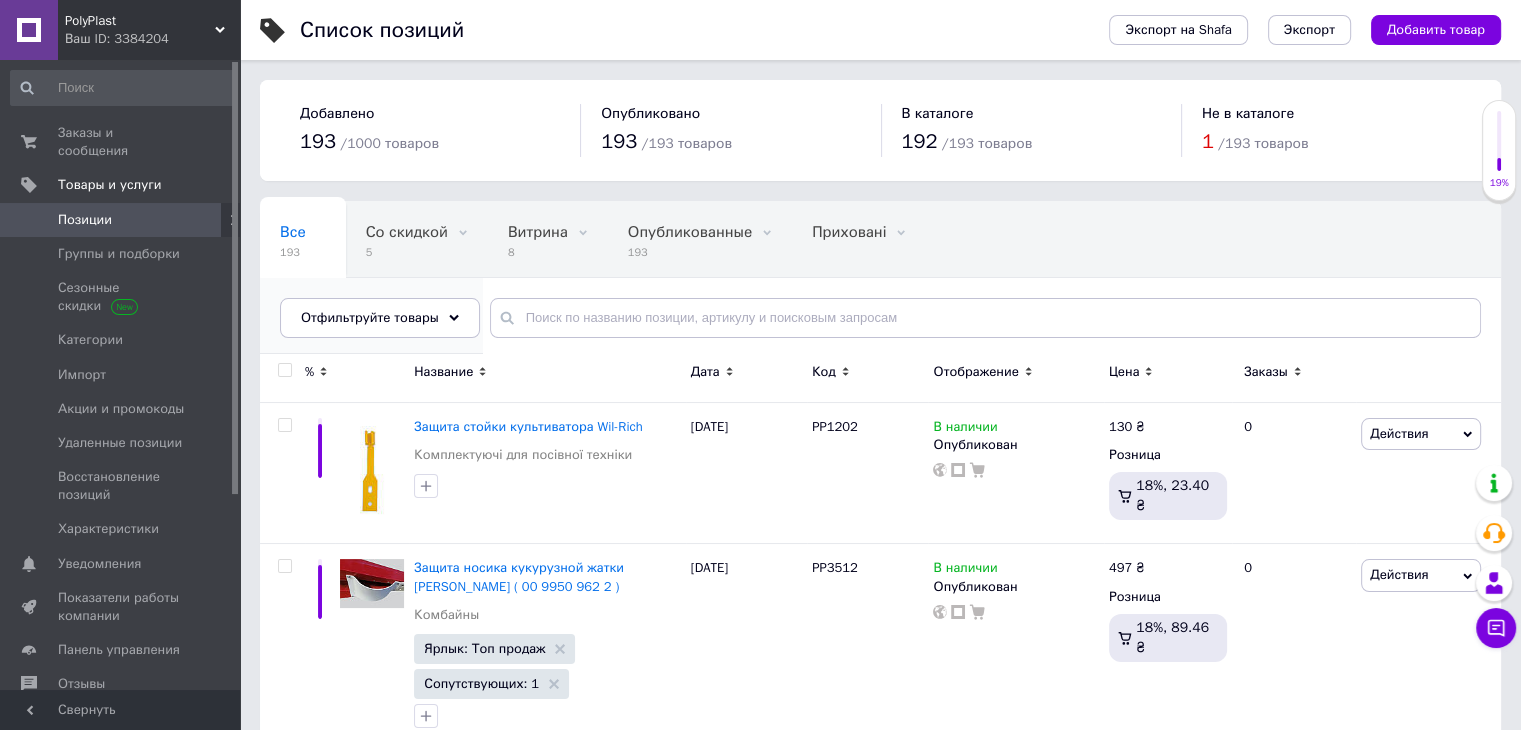 click on "4" at bounding box center [361, 328] 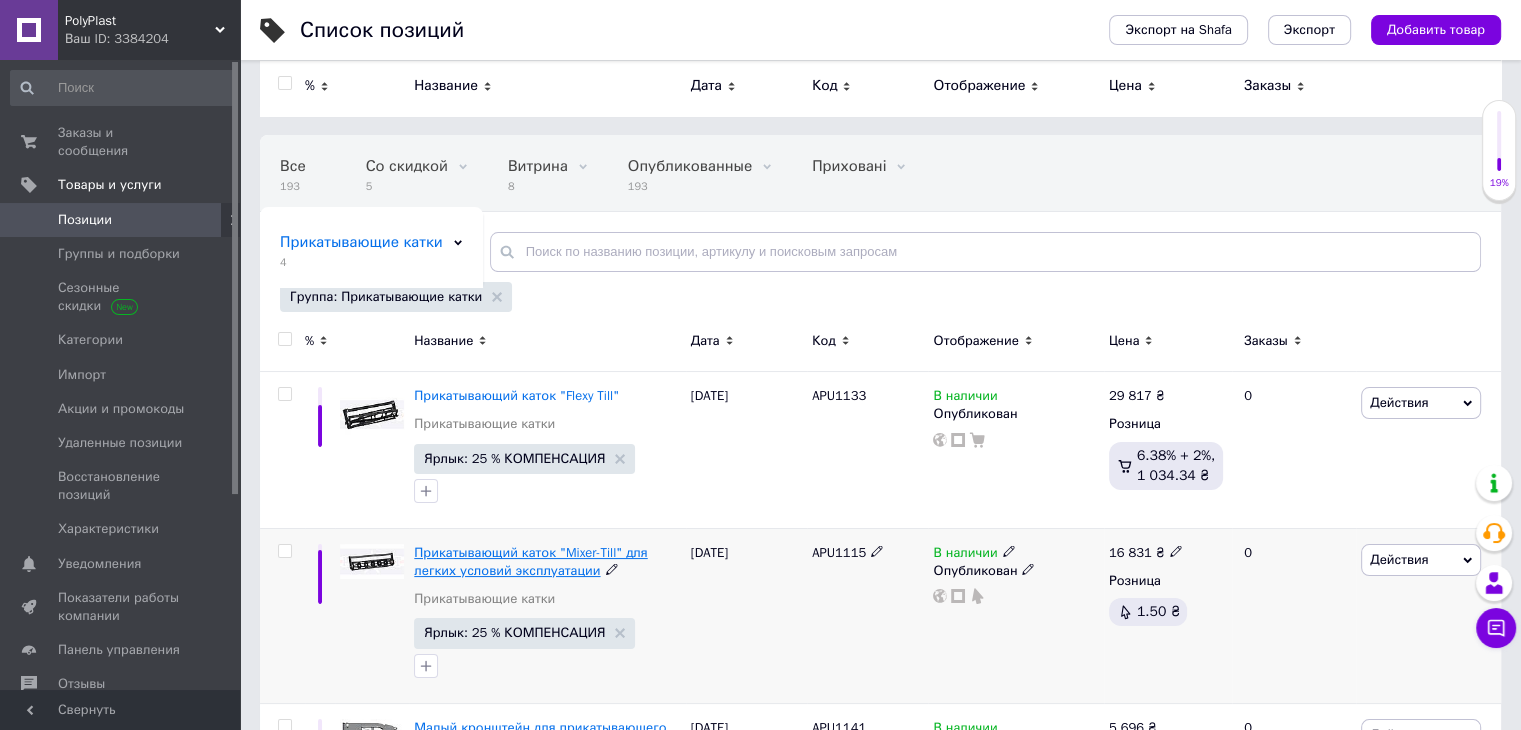 scroll, scrollTop: 0, scrollLeft: 0, axis: both 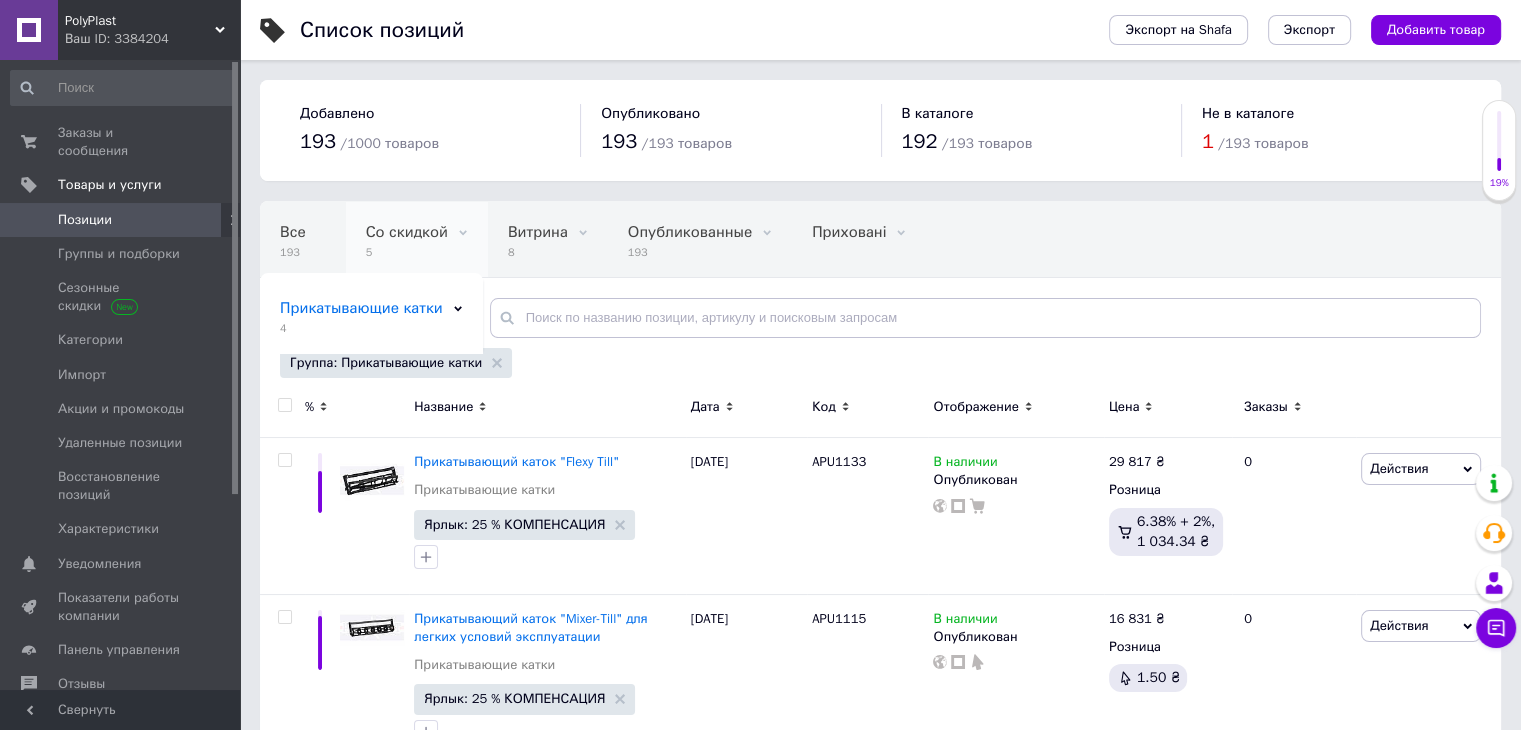 click on "Со скидкой 5" at bounding box center [417, 240] 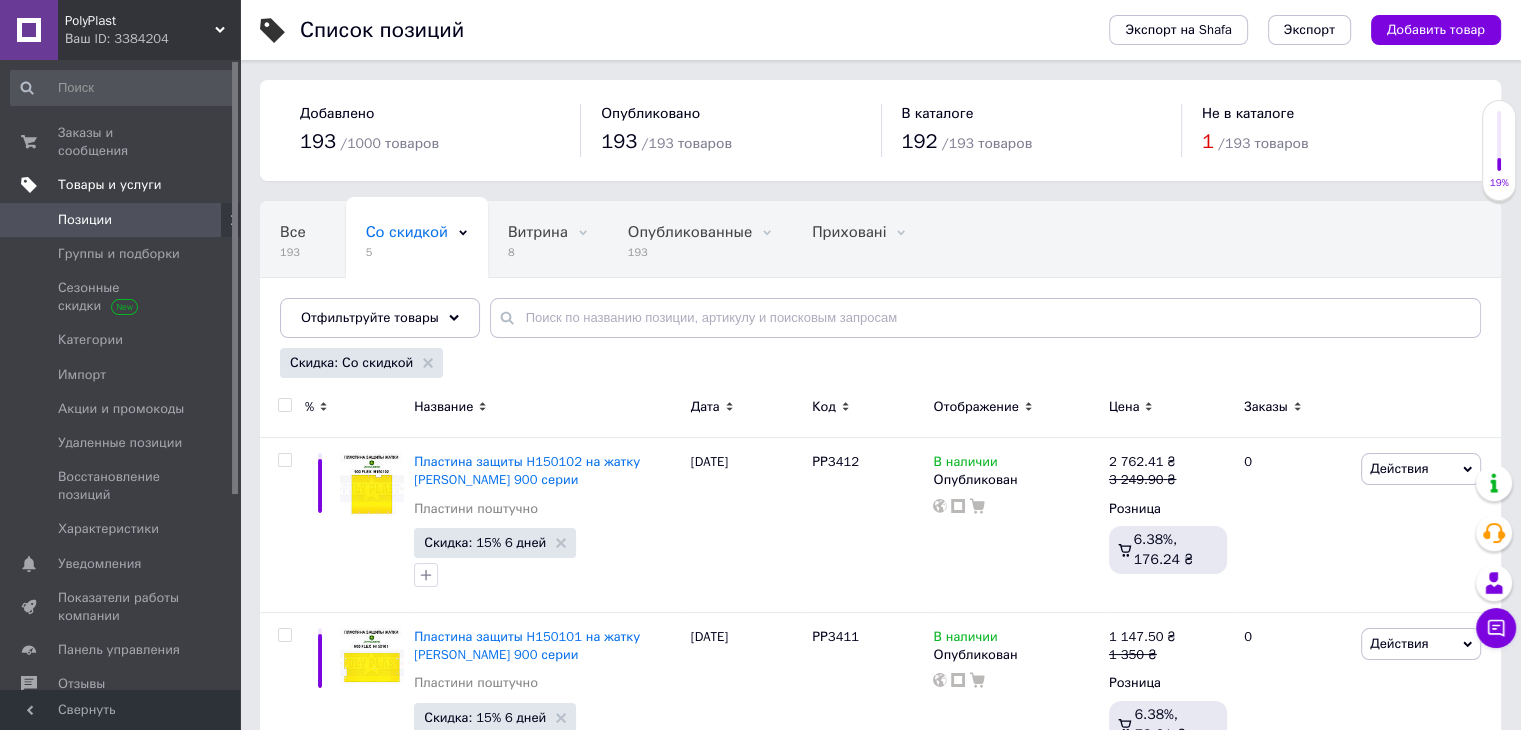click on "Товары и услуги" at bounding box center [123, 185] 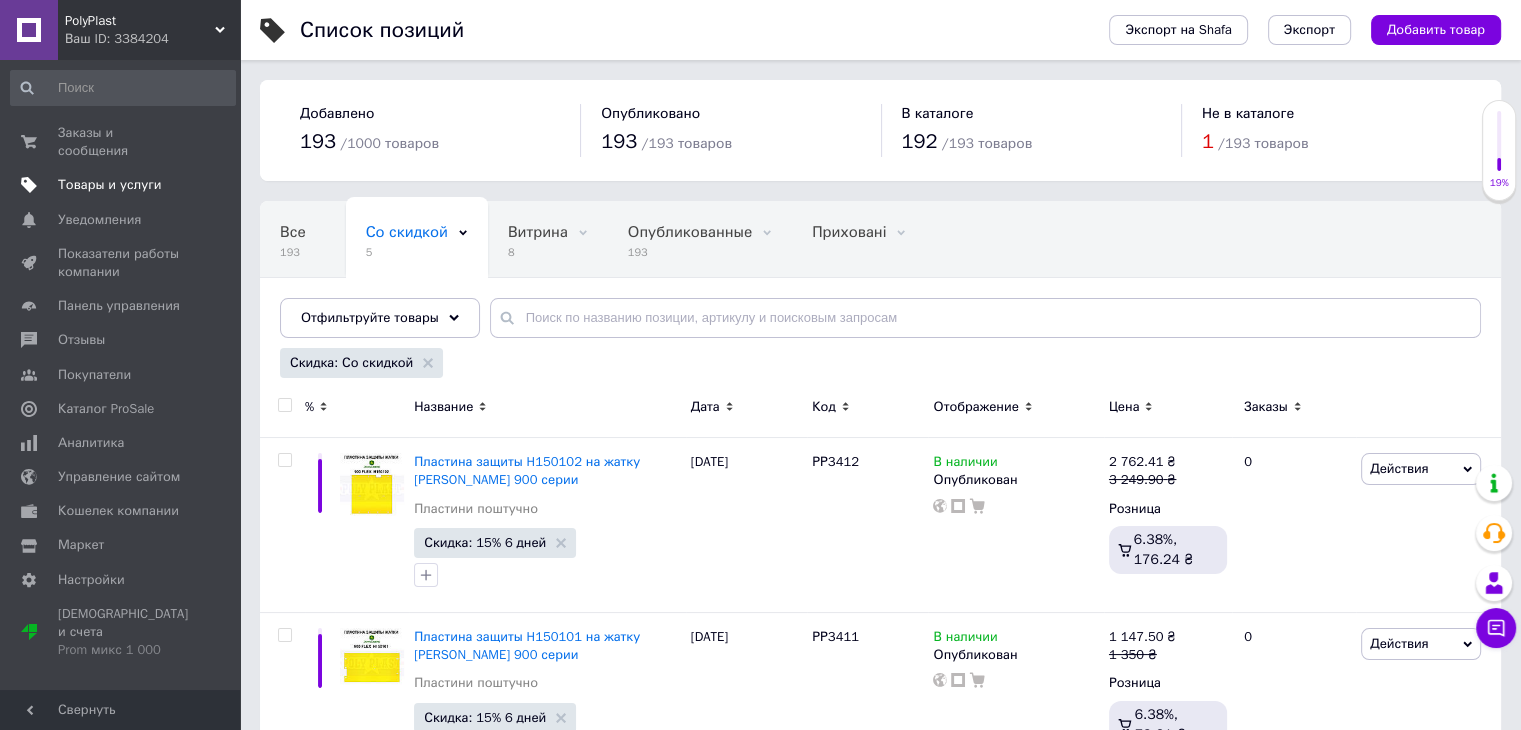 click on "Товары и услуги" at bounding box center [110, 185] 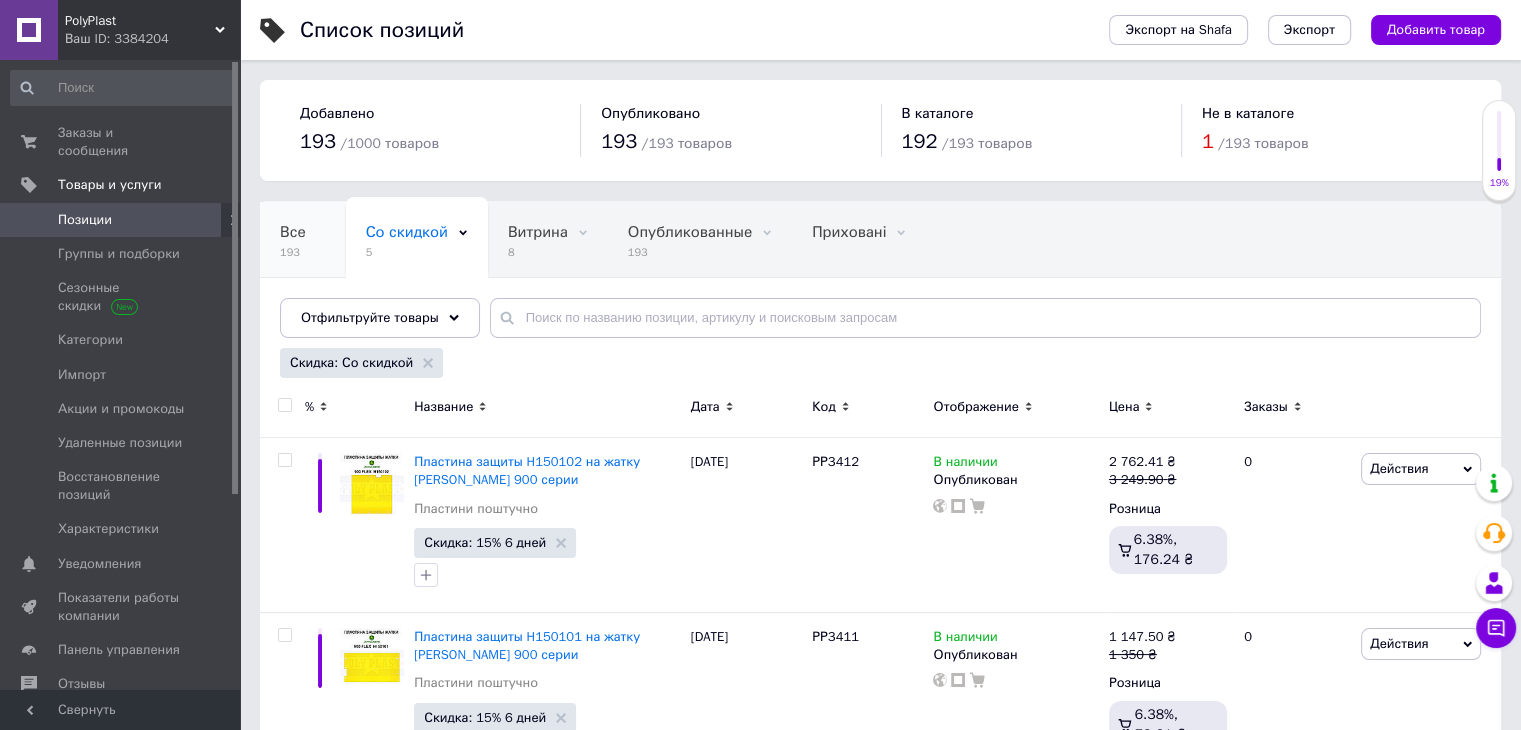 click on "Все 193" at bounding box center [303, 240] 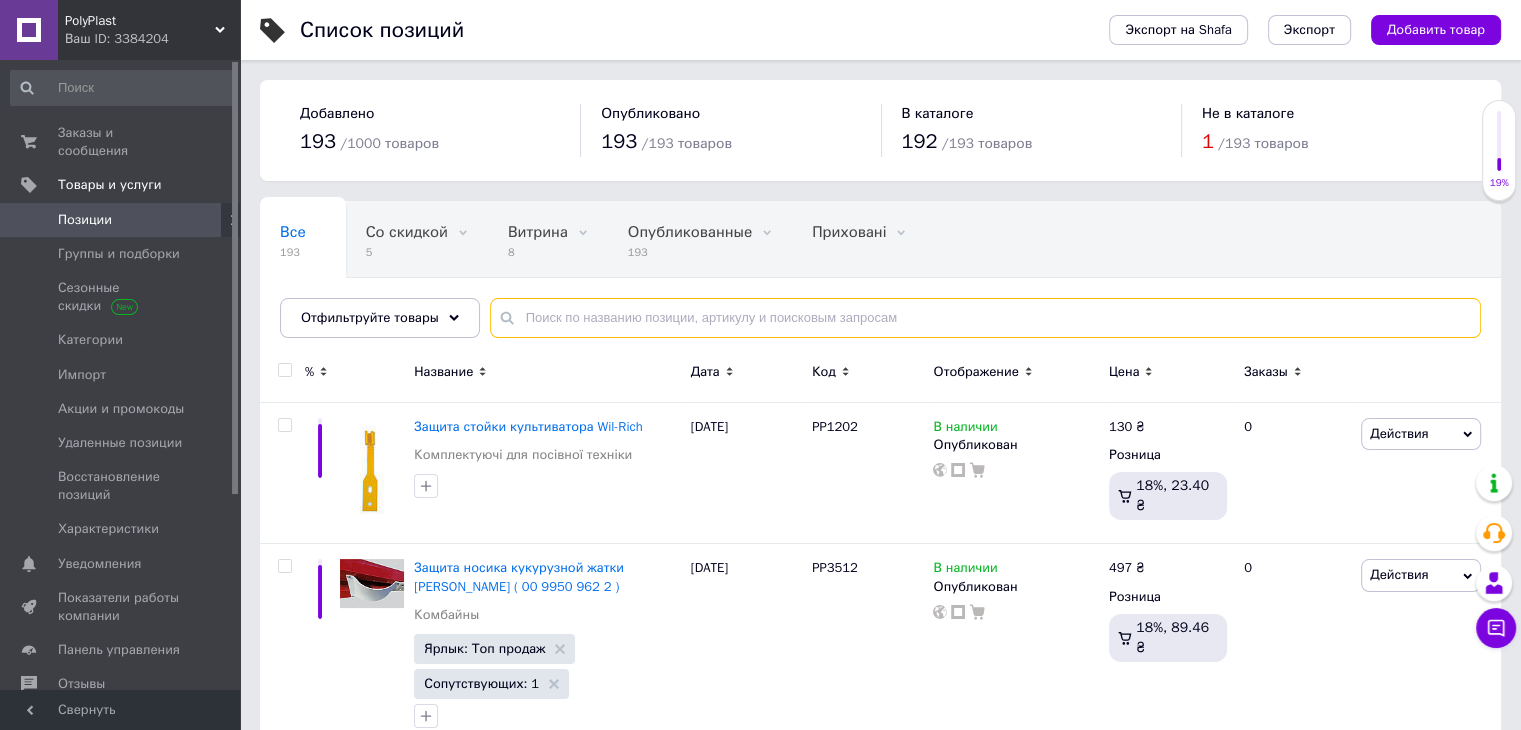 click at bounding box center (985, 318) 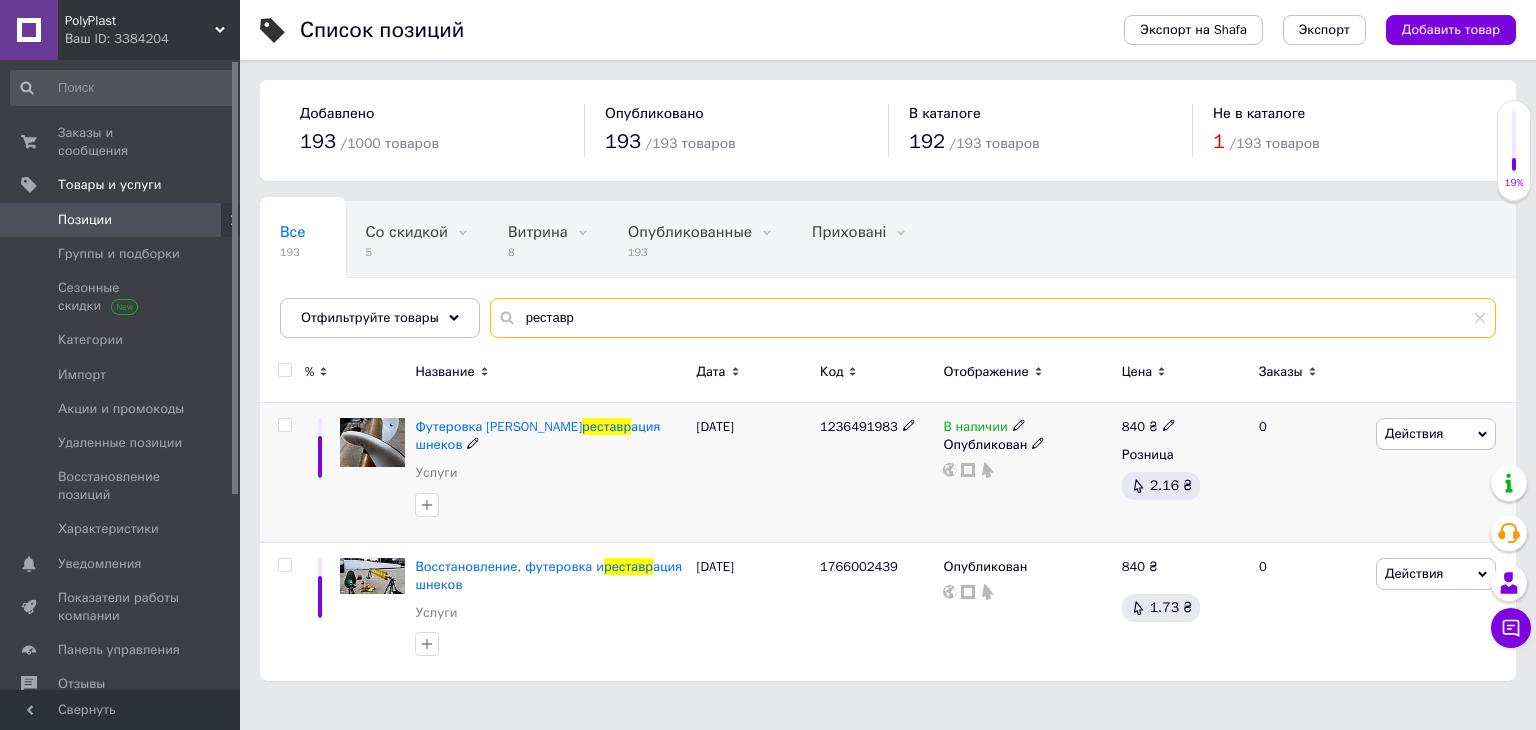 type on "реставр" 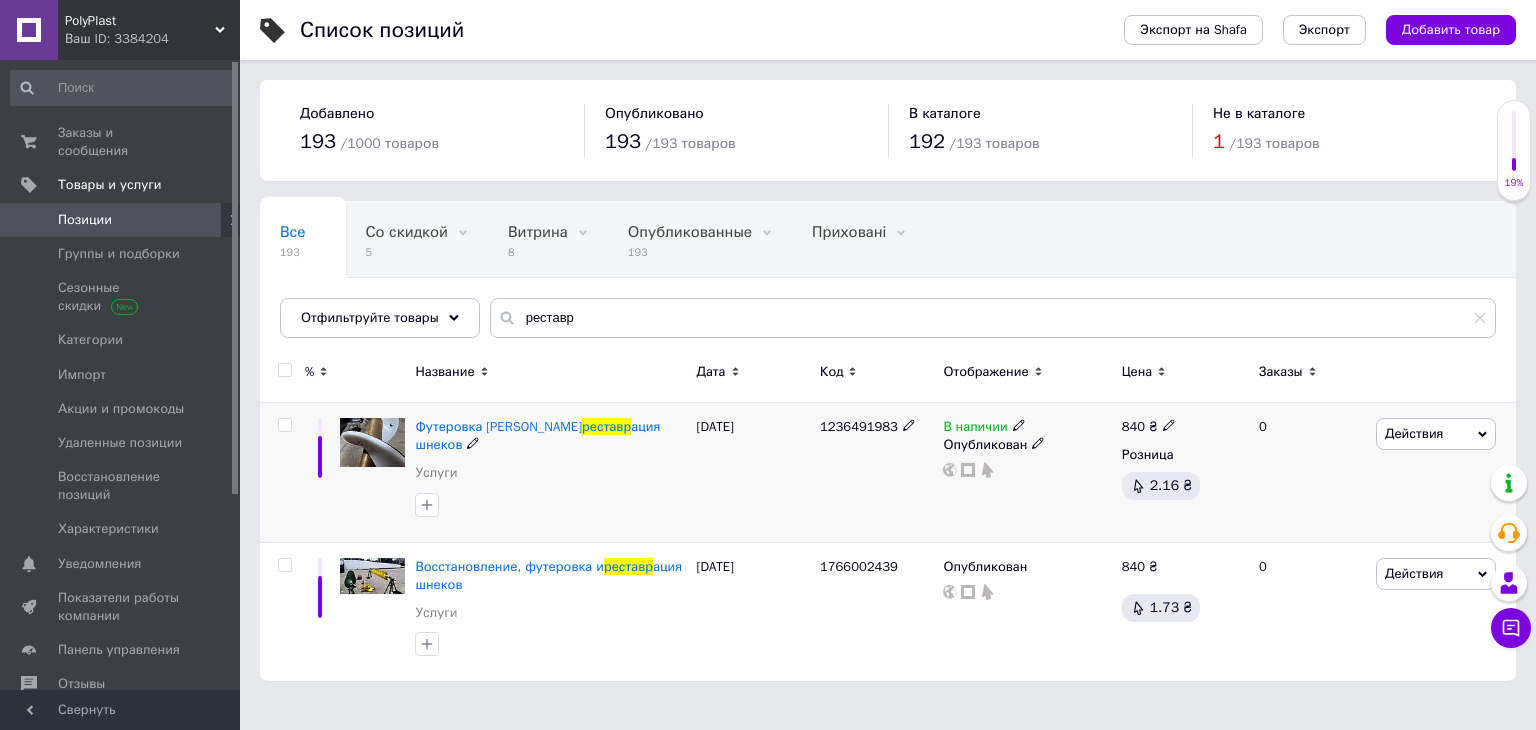click on "Футеровка и  реставр ация шнеков Услуги" at bounding box center [550, 455] 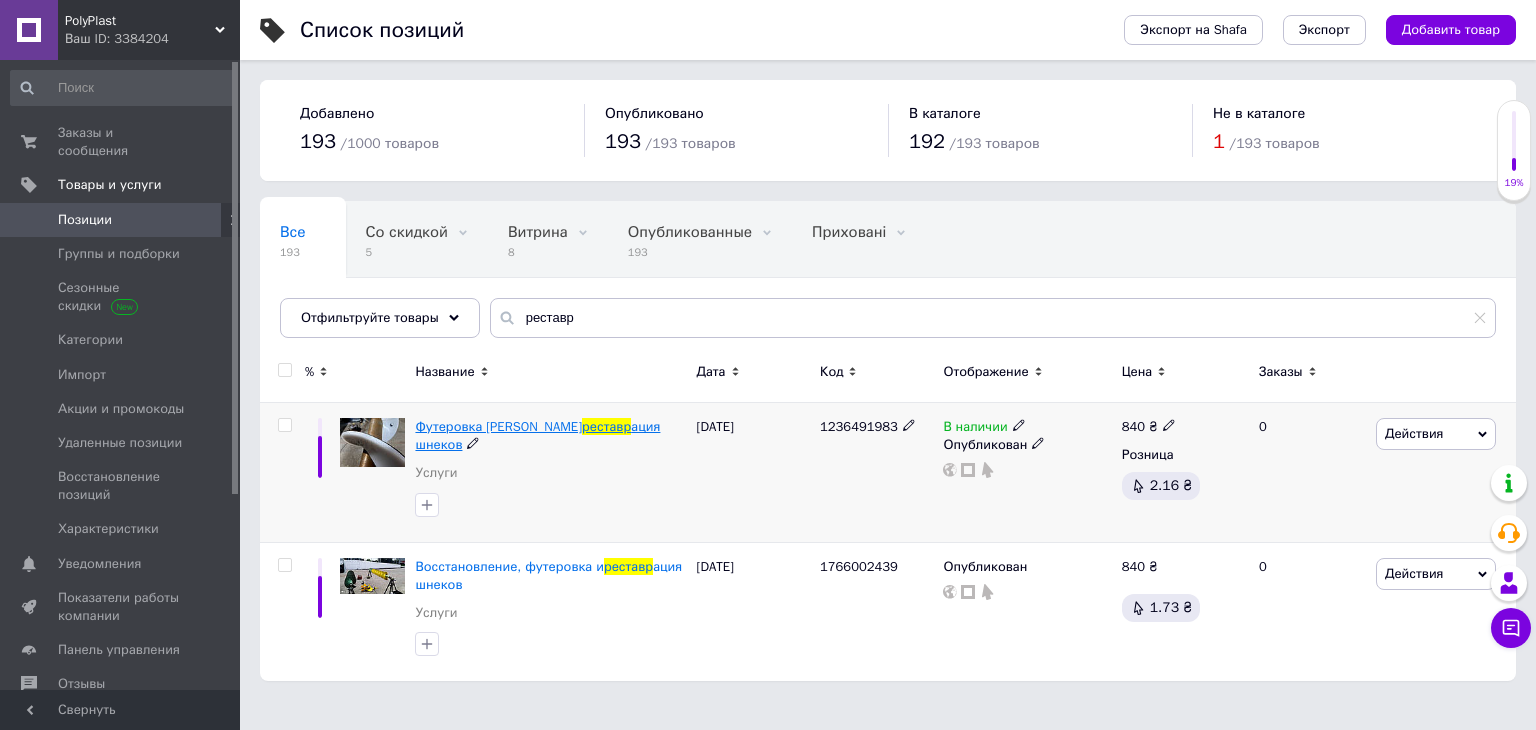 click on "реставр" at bounding box center [606, 426] 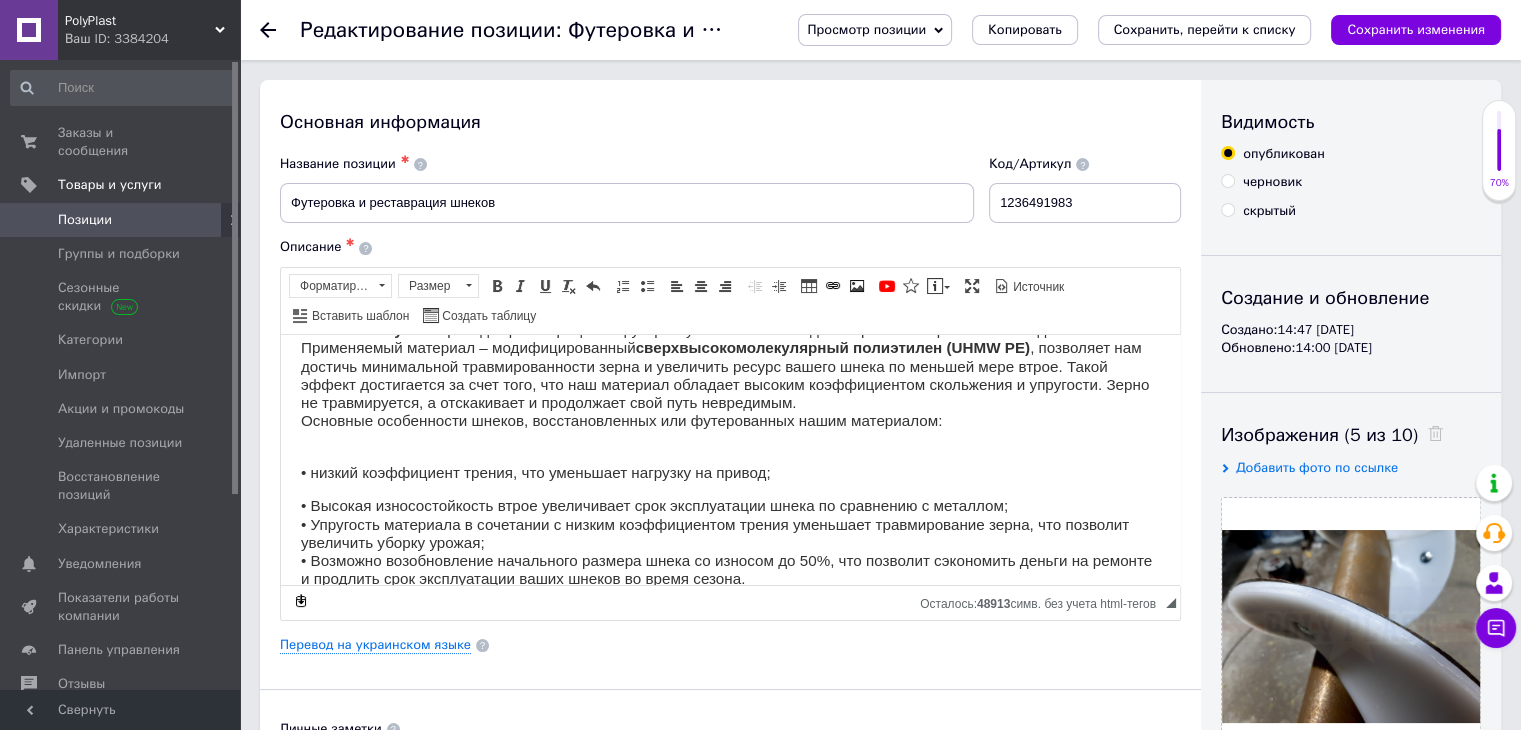scroll, scrollTop: 145, scrollLeft: 0, axis: vertical 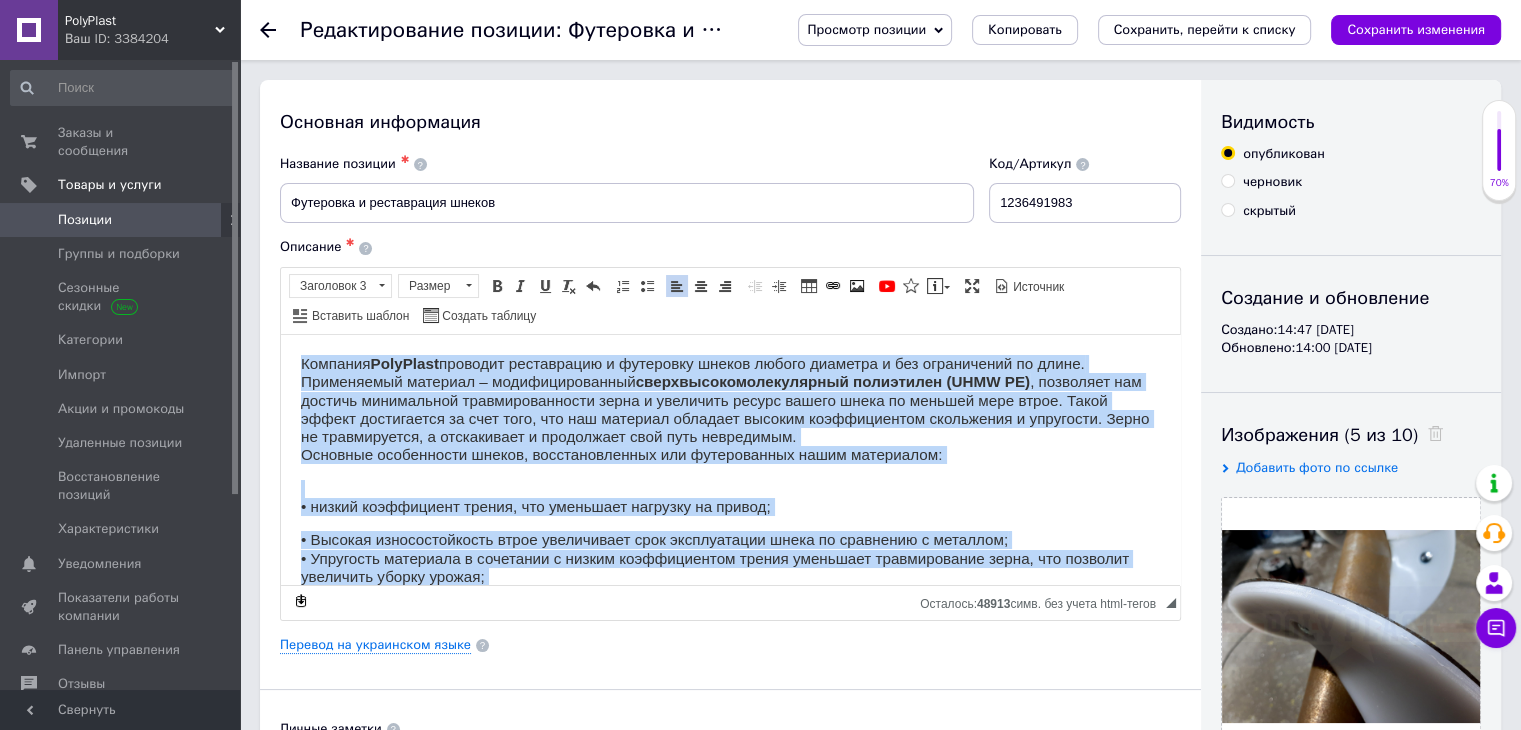 drag, startPoint x: 793, startPoint y: 534, endPoint x: 205, endPoint y: 324, distance: 624.3749 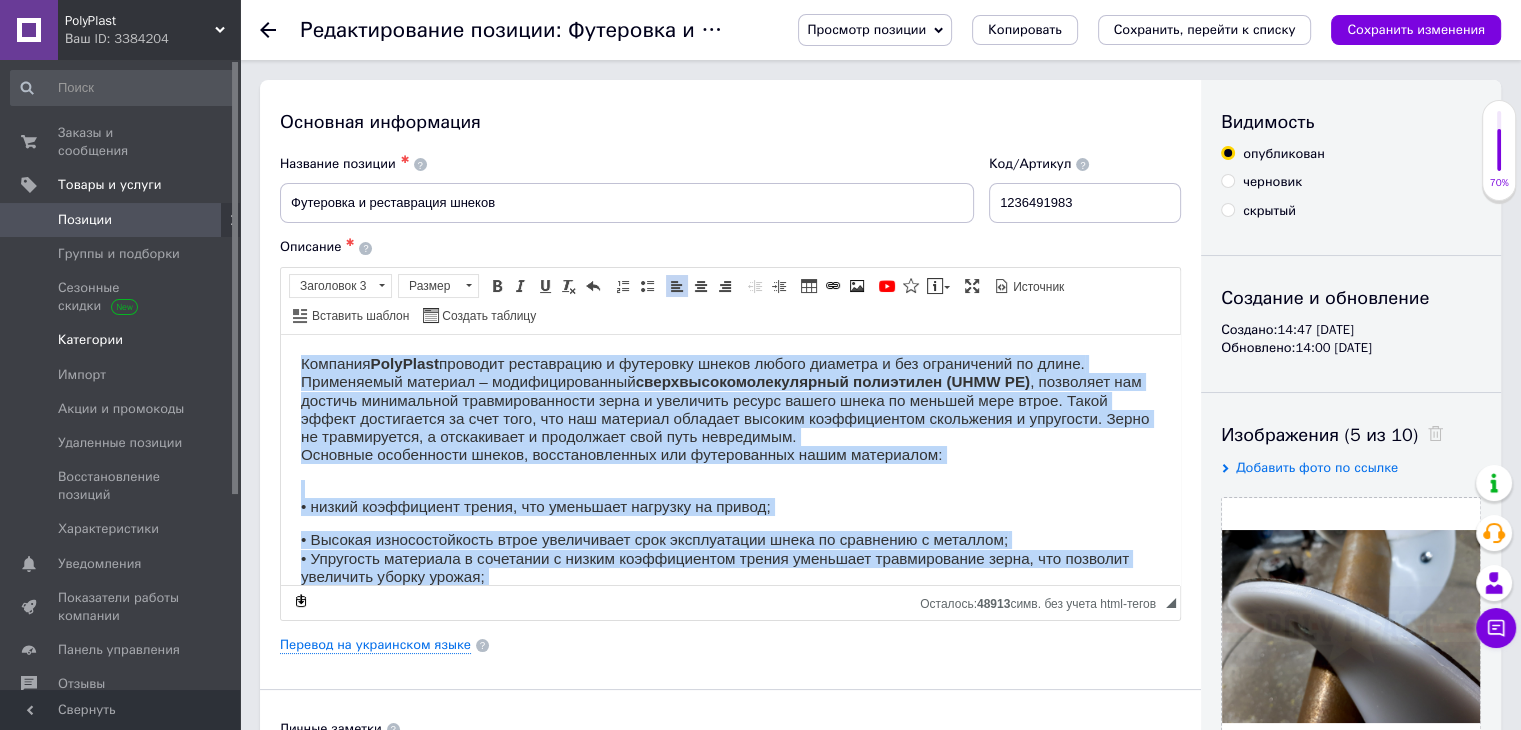 paste 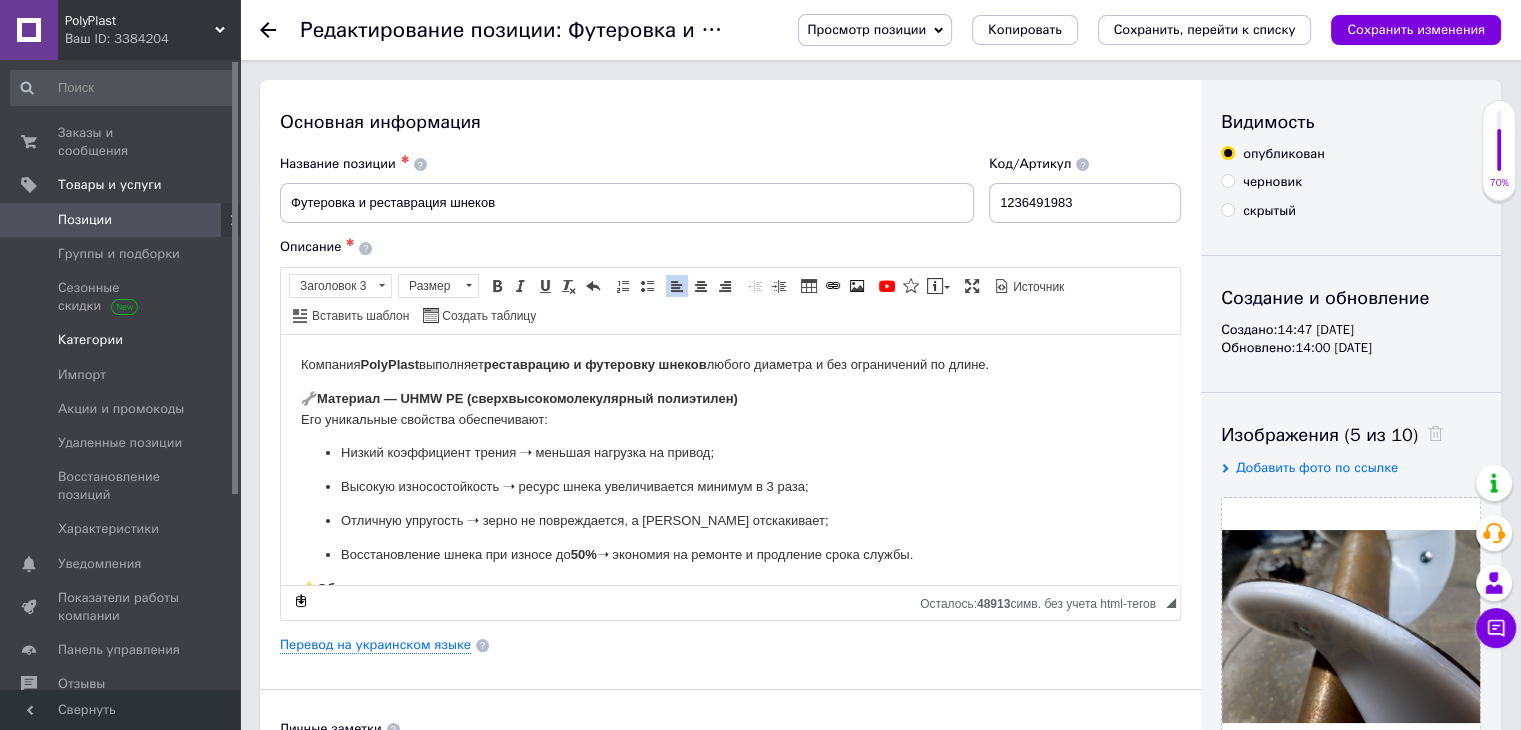 scroll, scrollTop: 52, scrollLeft: 0, axis: vertical 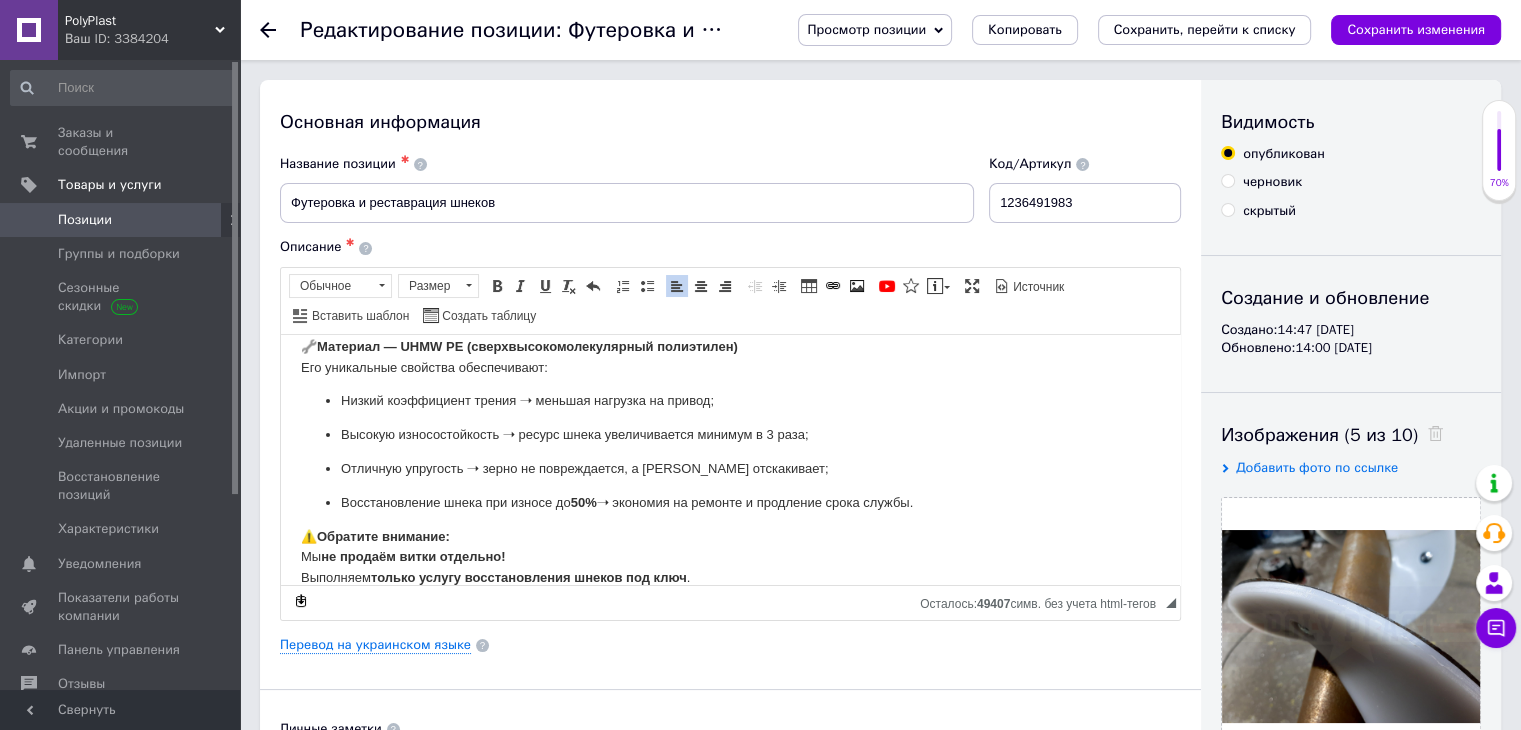 click on "🔧  Материал — UHMW PE (сверхвысокомолекулярный полиэтилен) Его уникальные свойства обеспечивают:" at bounding box center (730, 357) 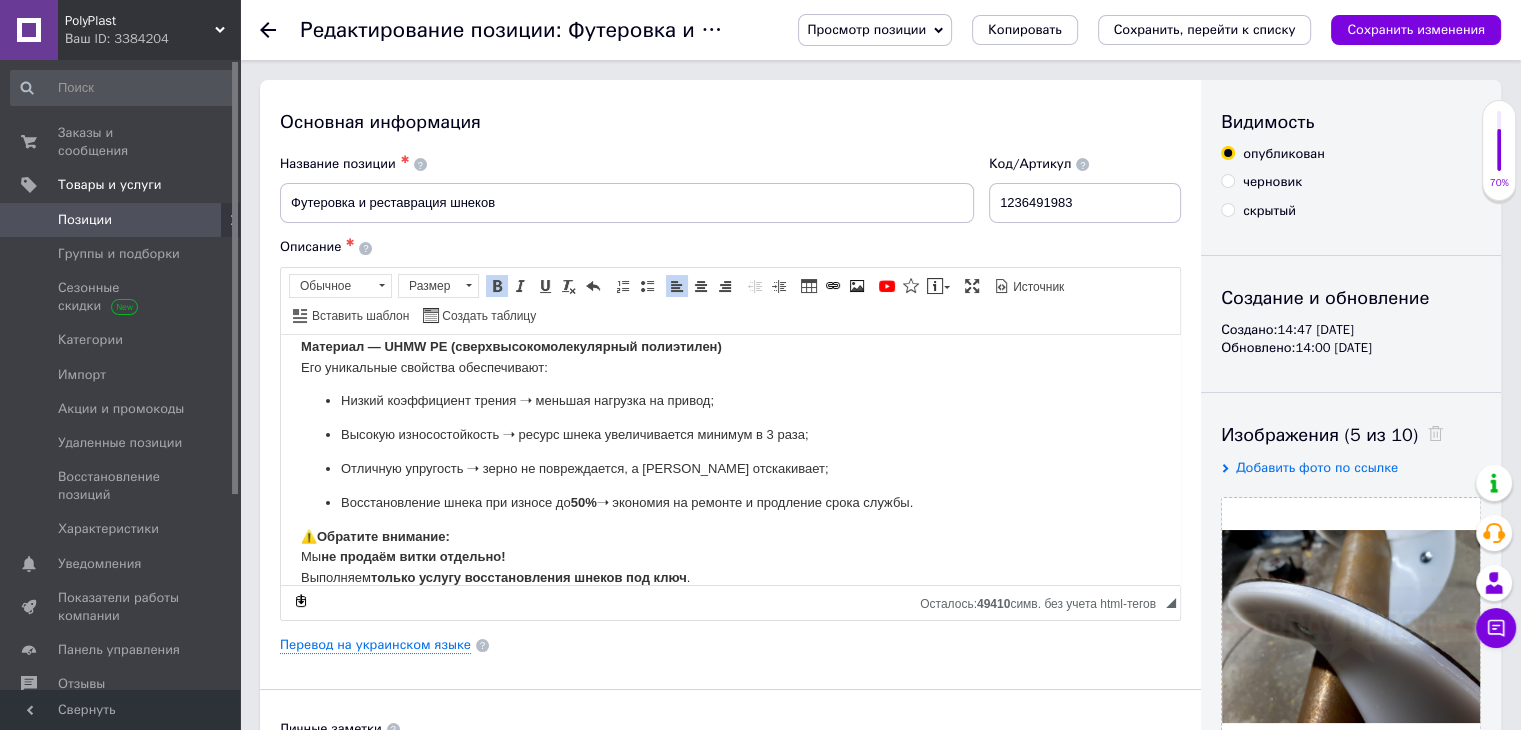 click on "⚠️  Обратите внимание: Мы  не продаём витки отдельно! Выполняем  только услугу восстановления шнеков под ключ ." at bounding box center (730, 557) 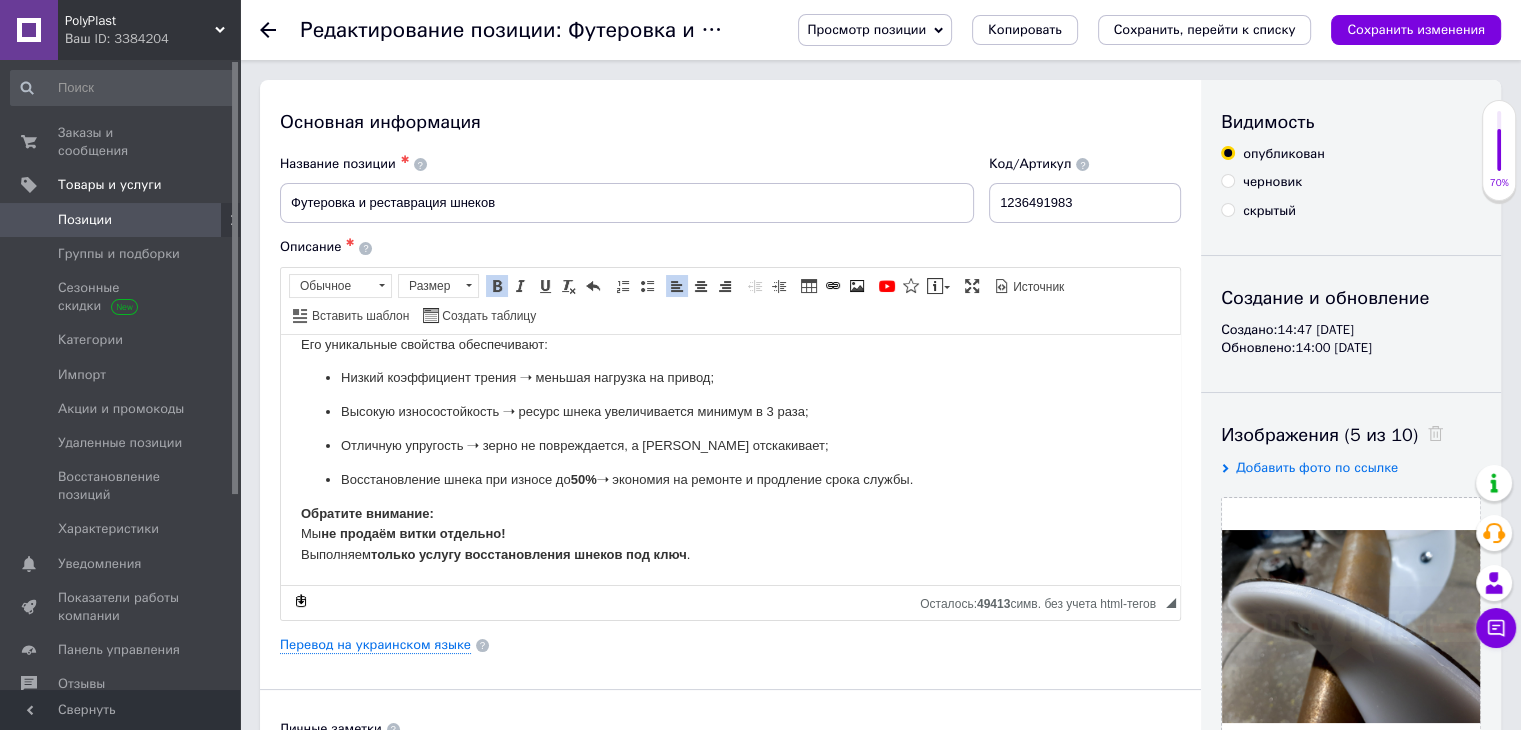 scroll, scrollTop: 76, scrollLeft: 0, axis: vertical 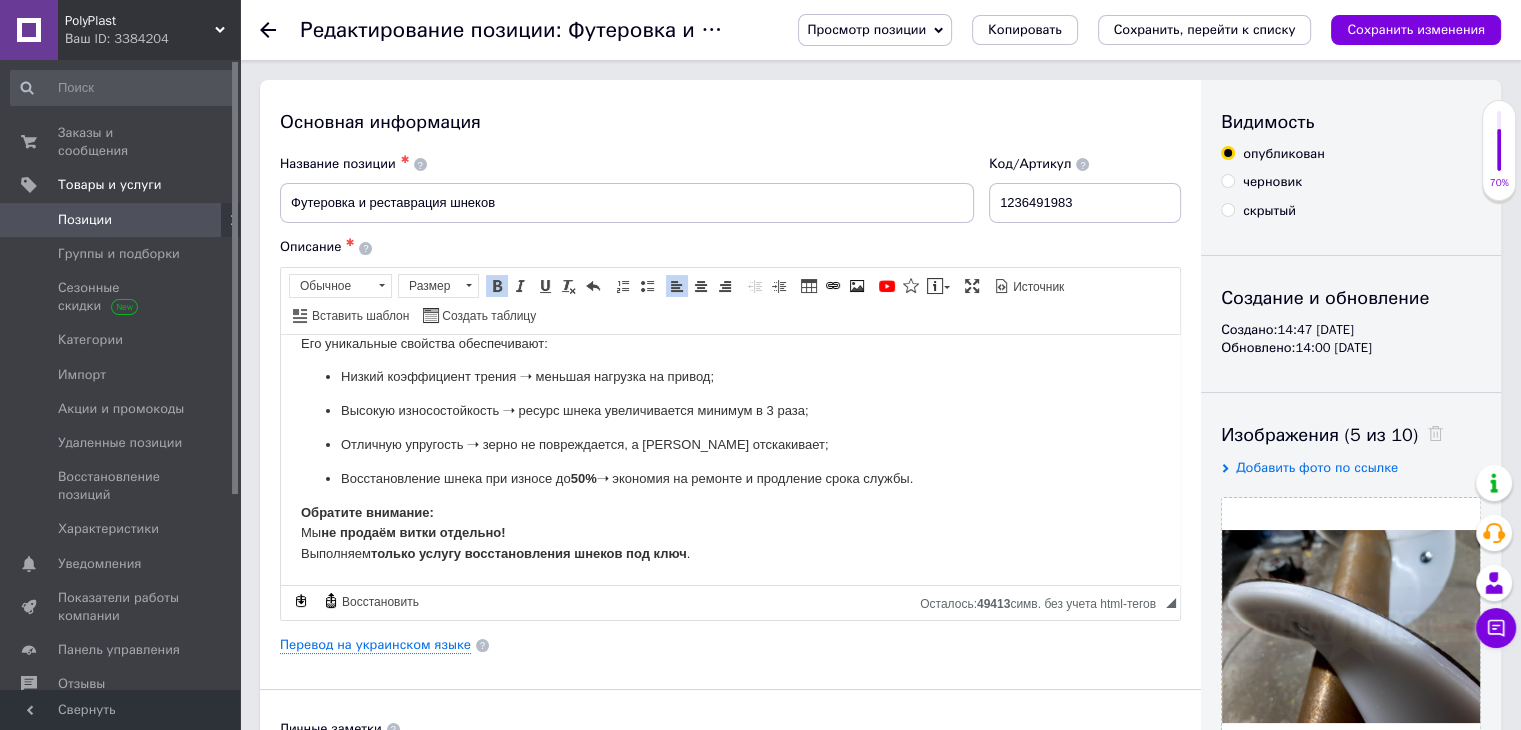click on "Обратите внимание: Мы  не продаём витки отдельно! Выполняем  только услугу восстановления шнеков под ключ ." at bounding box center [730, 533] 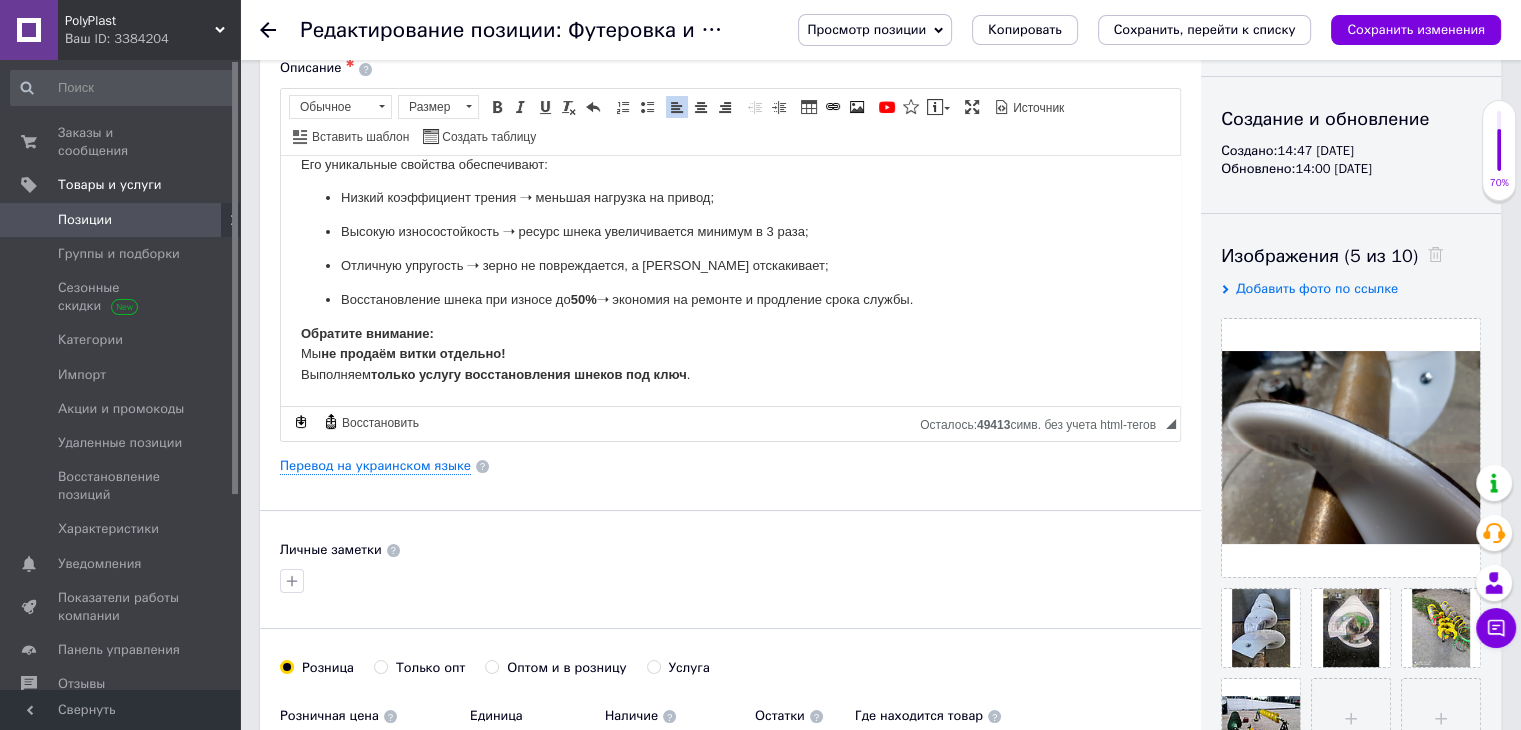 scroll, scrollTop: 200, scrollLeft: 0, axis: vertical 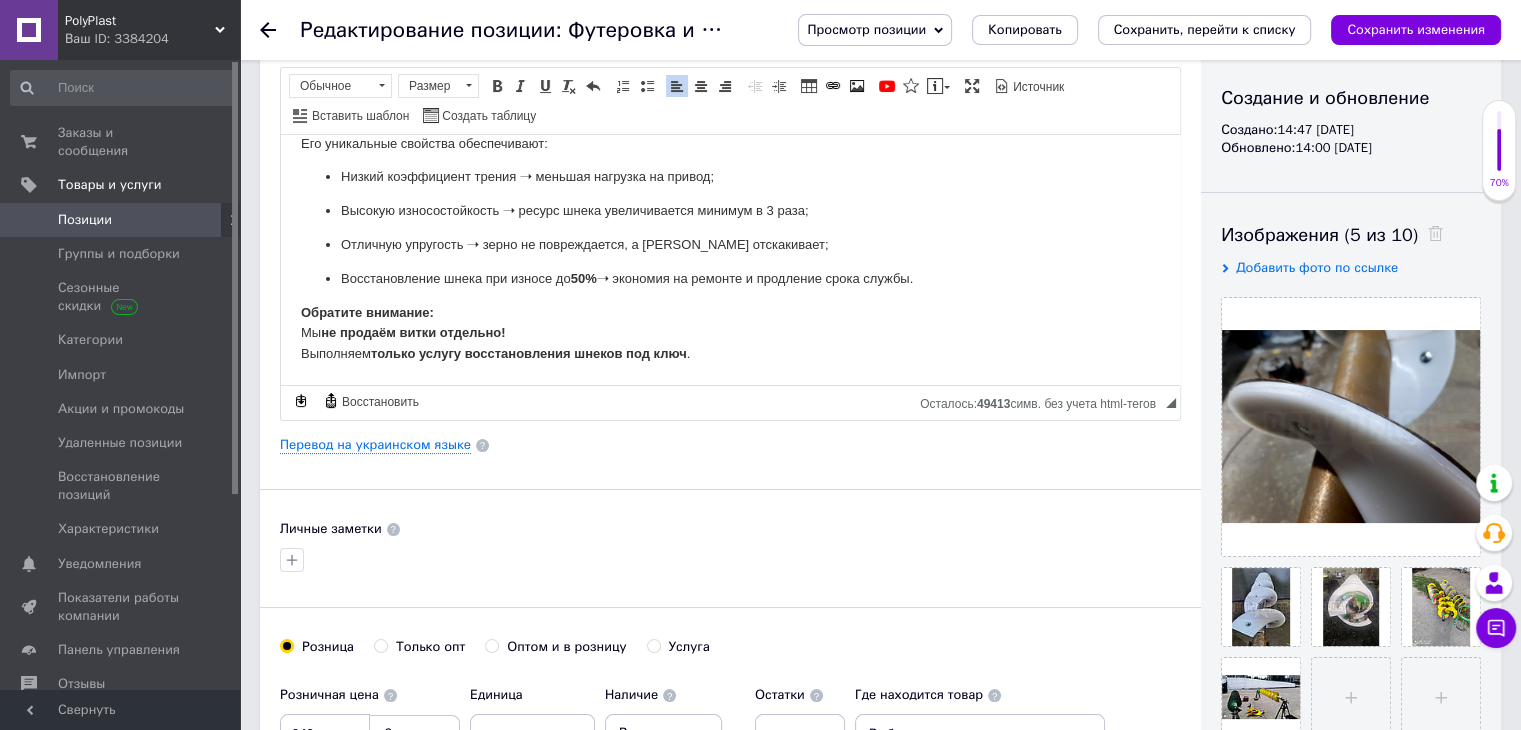 click on "Обратите внимание: Мы  не продаём витки отдельно! Выполняем  только услугу восстановления шнеков под ключ ." at bounding box center [730, 333] 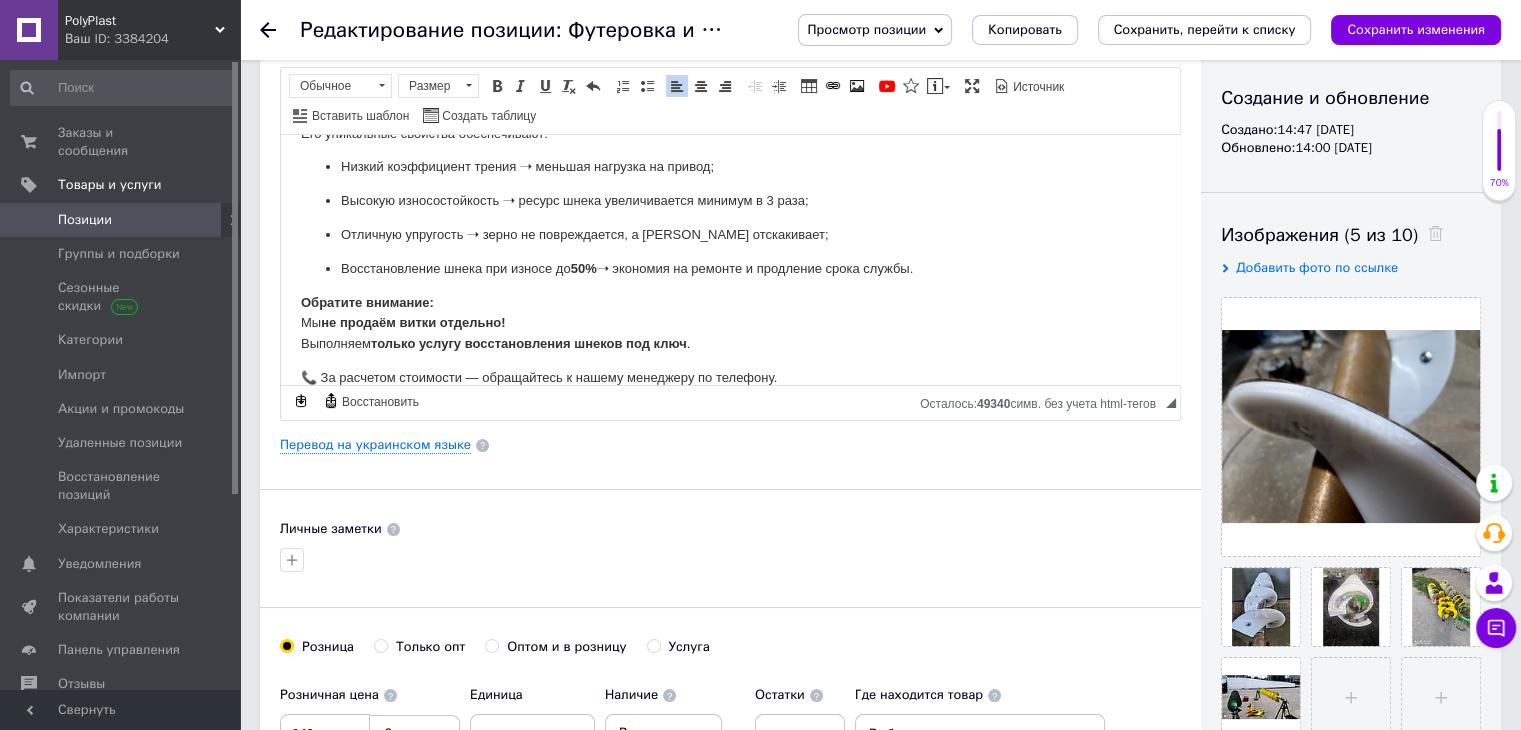 click on "📞 За расчетом стоимости — обращайтесь к нашему менеджеру по телефону." at bounding box center [730, 377] 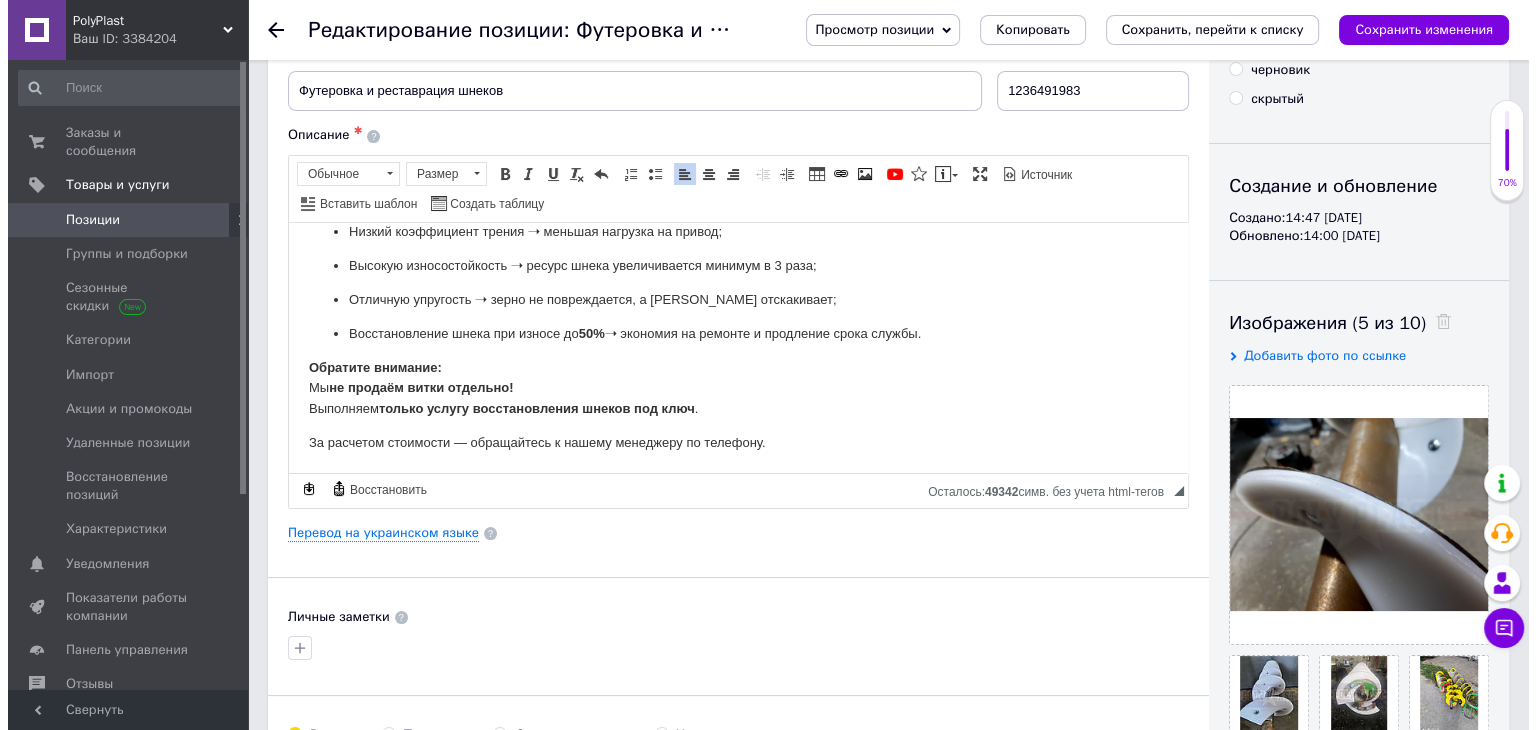 scroll, scrollTop: 100, scrollLeft: 0, axis: vertical 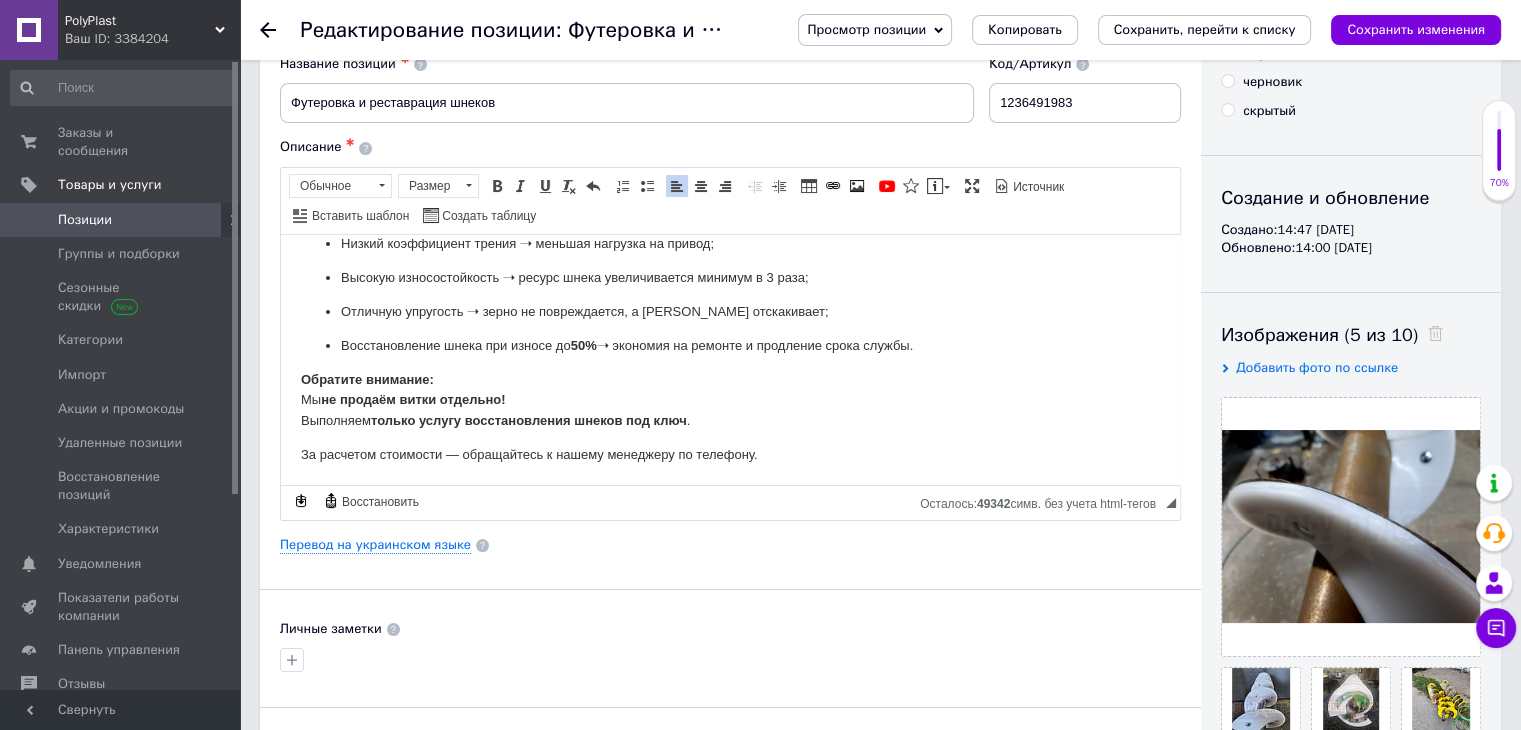 click on "Основная информация Название позиции ✱ Футеровка и реставрация шнеков Код/Артикул 1236491983 Описание ✱ Компания  PolyPlast  выполняет  реставрацию и футеровку шнеков  любого диаметра и без ограничений по длине.
Материал — UHMW PE (сверхвысокомолекулярный полиэтилен)
Его уникальные свойства обеспечивают:
Низкий коэффициент трения ➝ меньшая нагрузка на привод;
Высокую износостойкость ➝ ресурс шнека увеличивается минимум в 3 раза;
Отличную упругость ➝ зерно не повреждается, а [PERSON_NAME] отскакивает;
Восстановление шнека при износе до  50%
Мы" at bounding box center [730, 538] 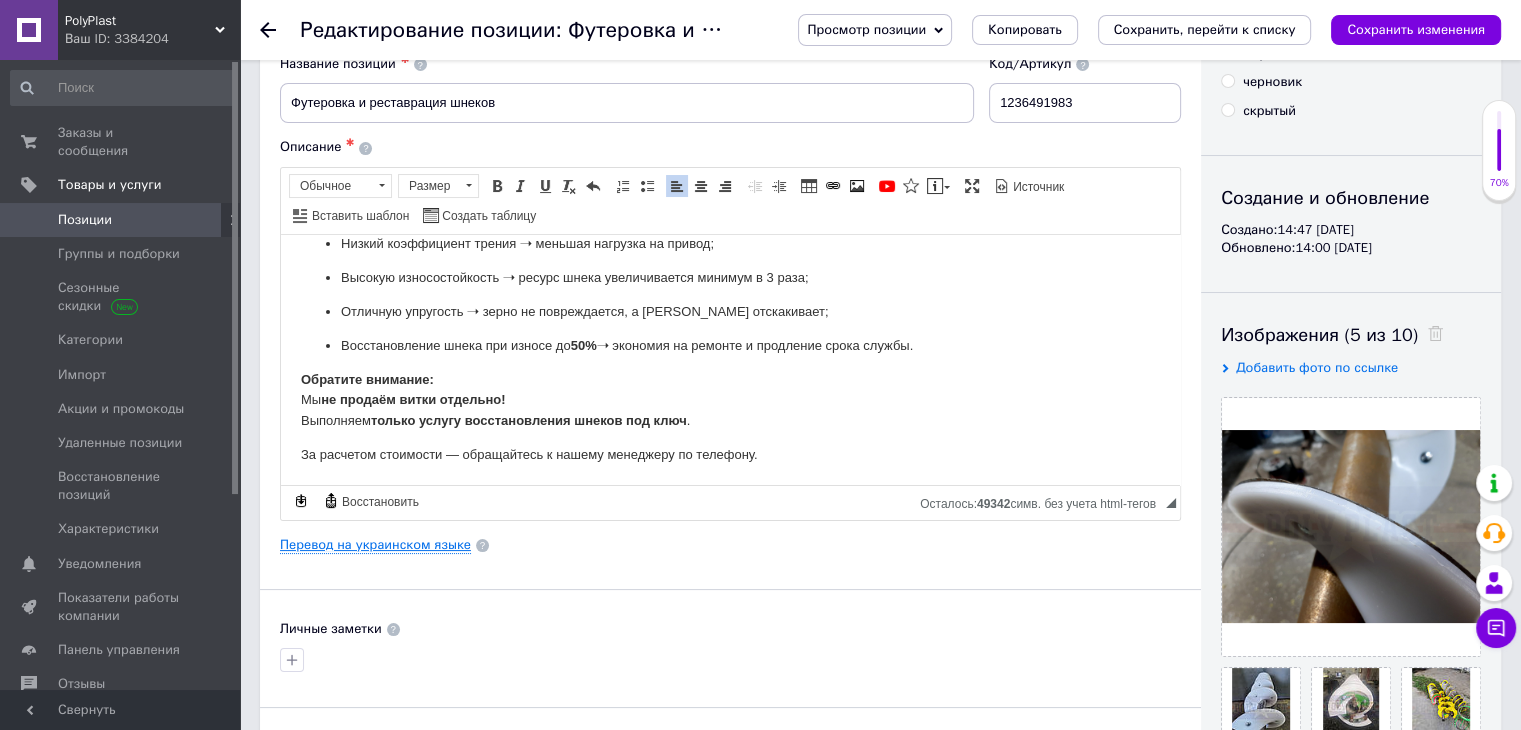 click on "Перевод на украинском языке" at bounding box center (375, 545) 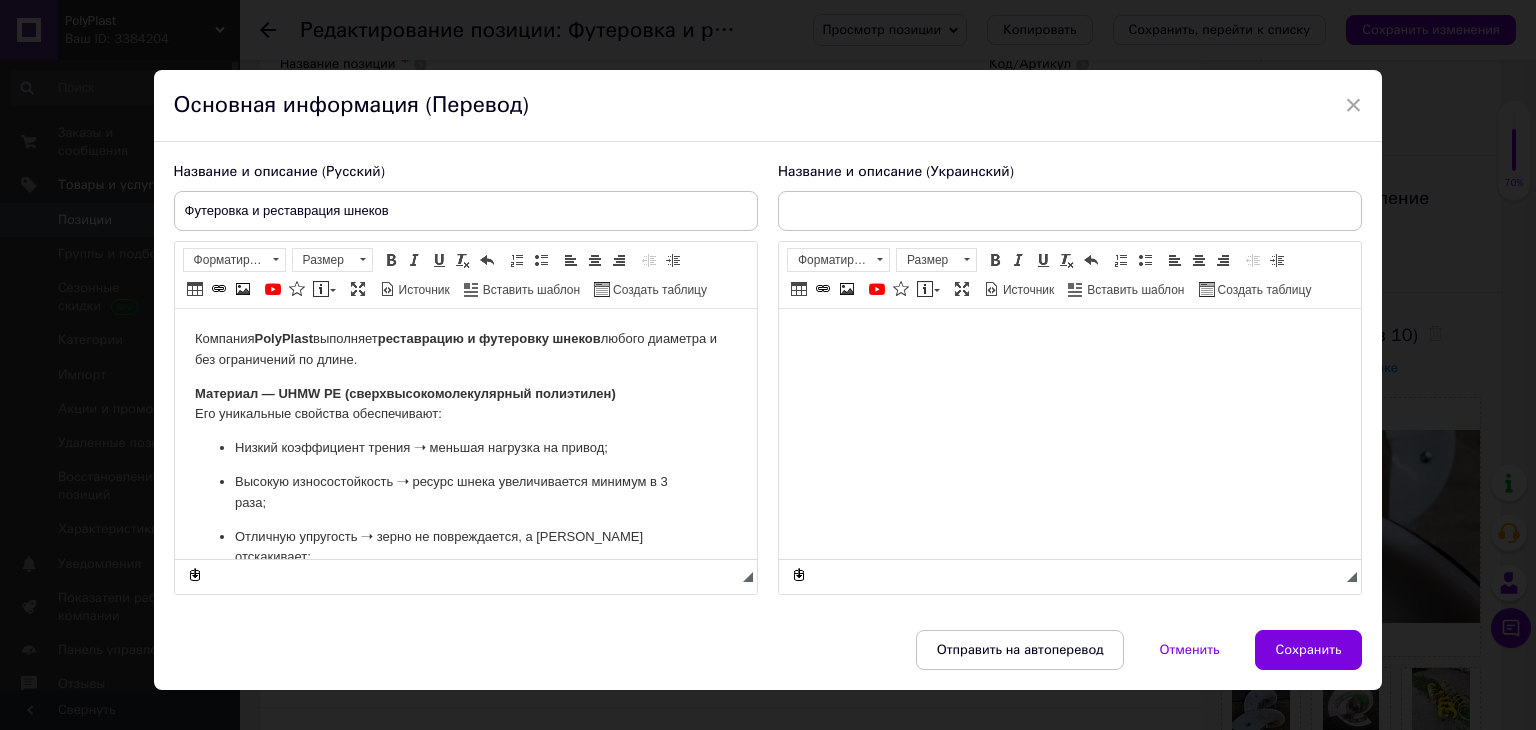 scroll, scrollTop: 0, scrollLeft: 0, axis: both 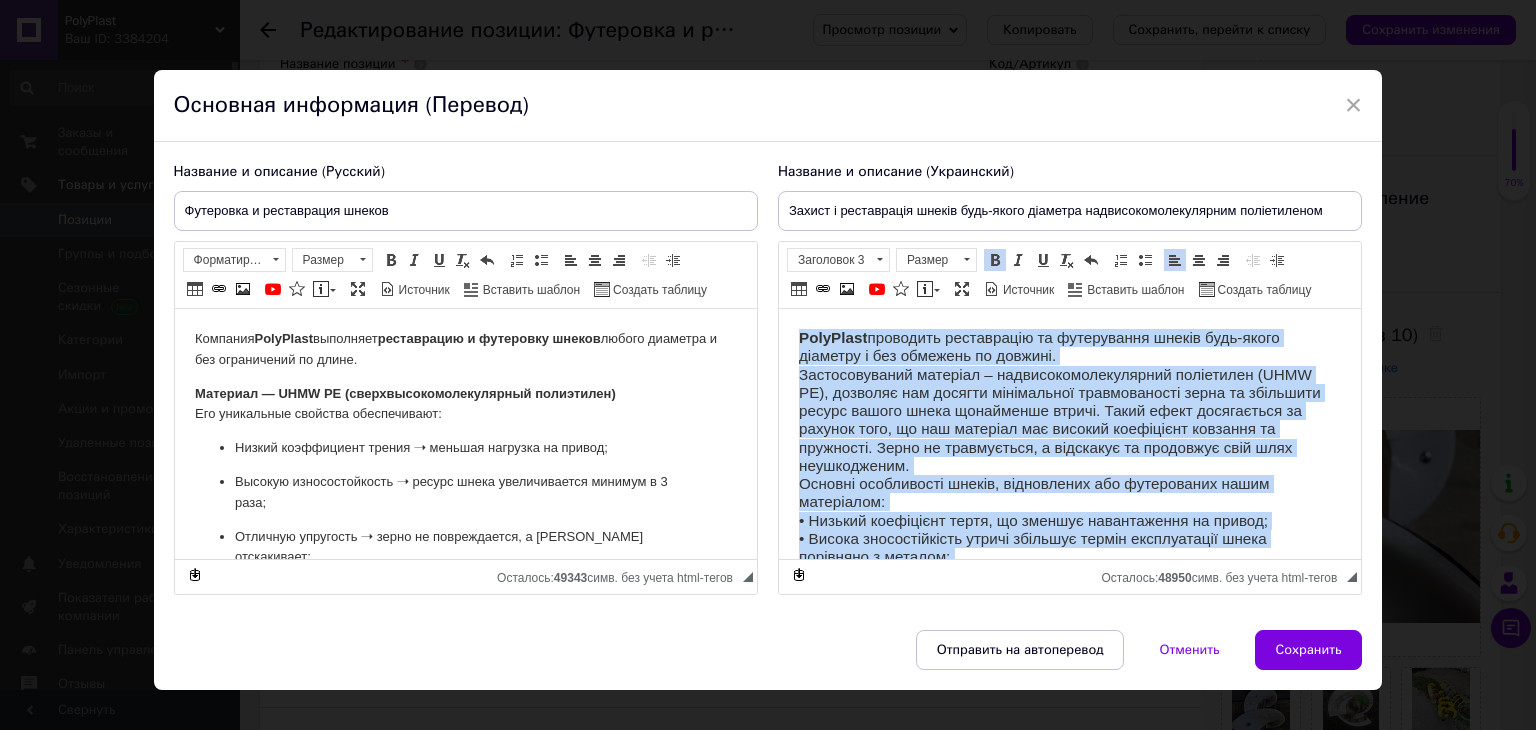 drag, startPoint x: 929, startPoint y: 522, endPoint x: 786, endPoint y: 319, distance: 248.31029 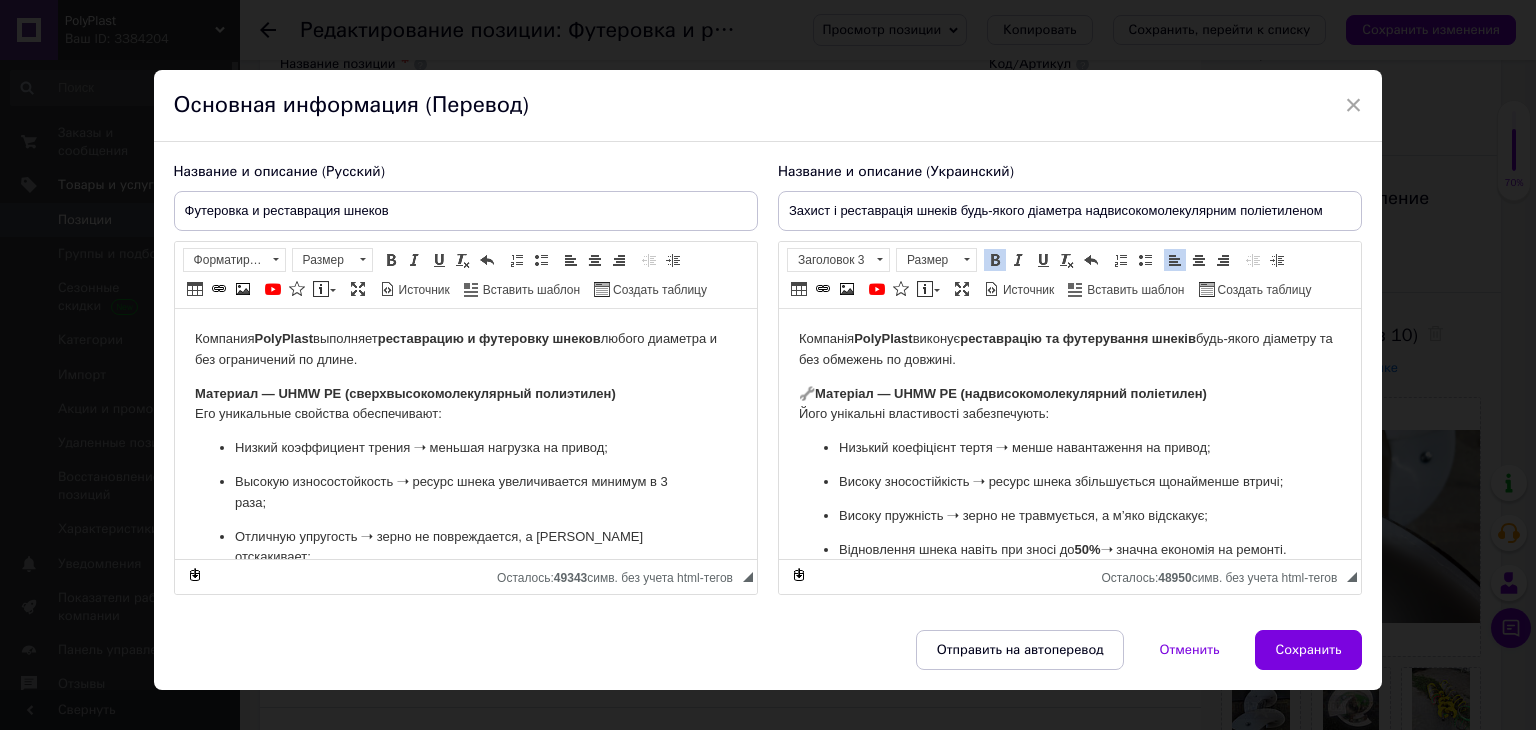 scroll, scrollTop: 128, scrollLeft: 0, axis: vertical 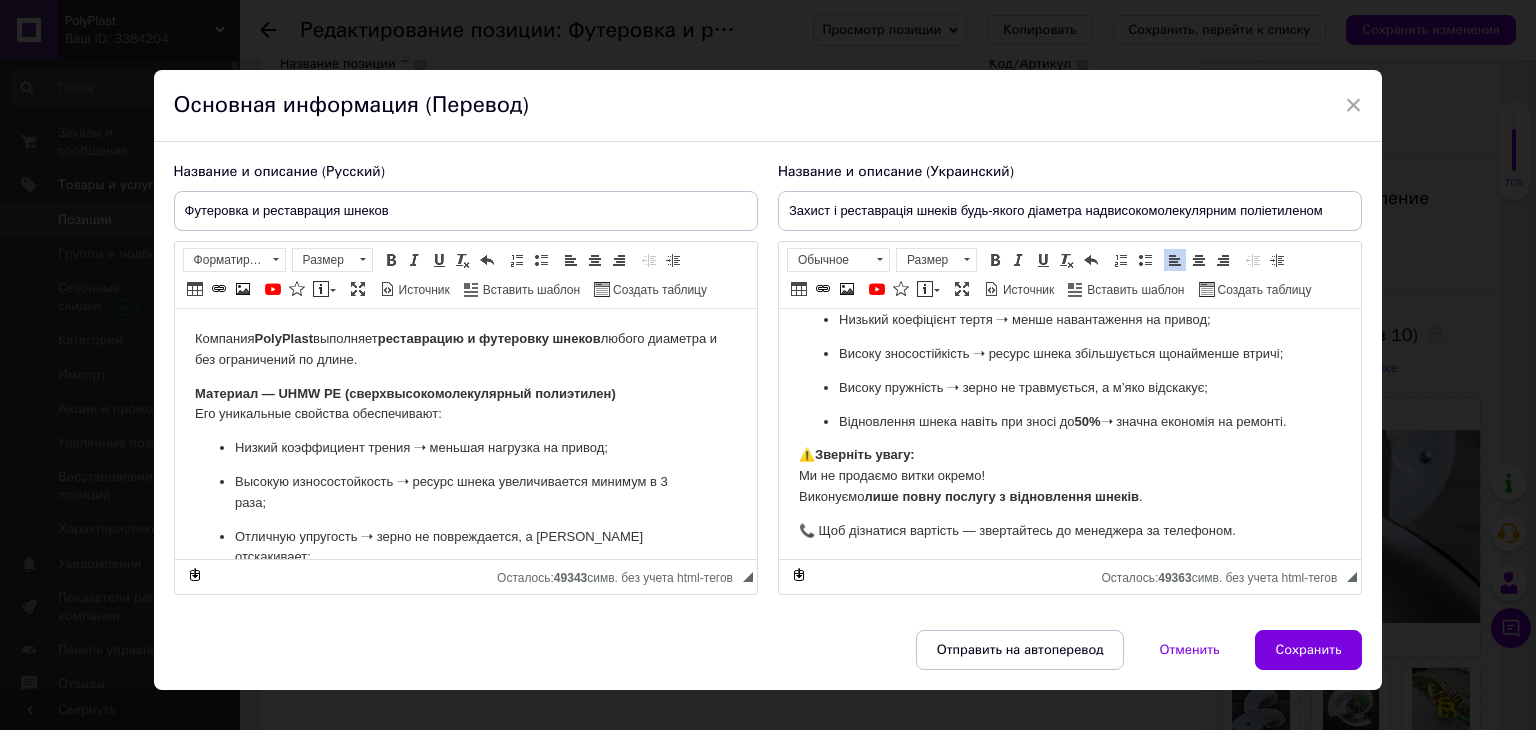 click on "📞 Щоб дізнатися вартість — звертайтесь до менеджера за телефоном." at bounding box center (1069, 531) 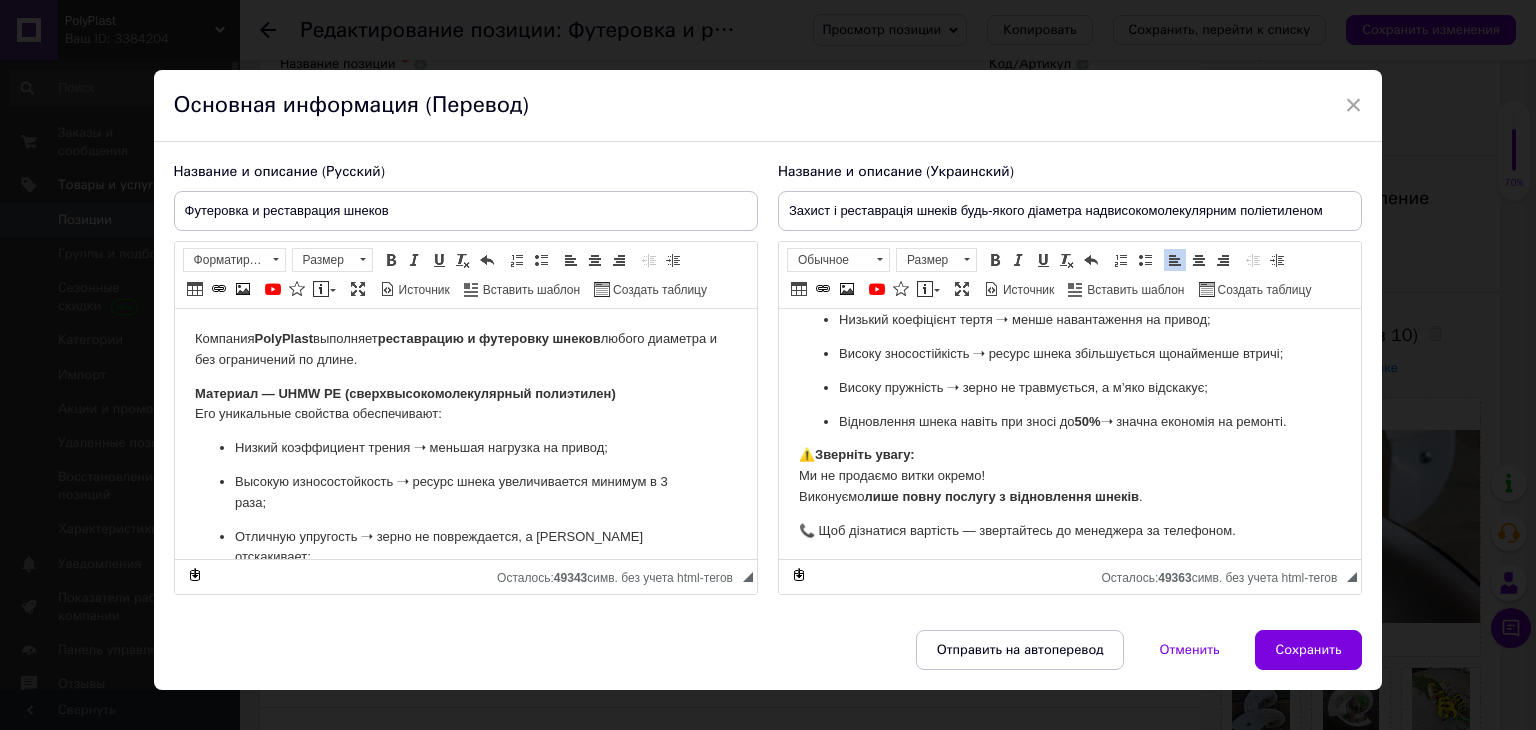 type 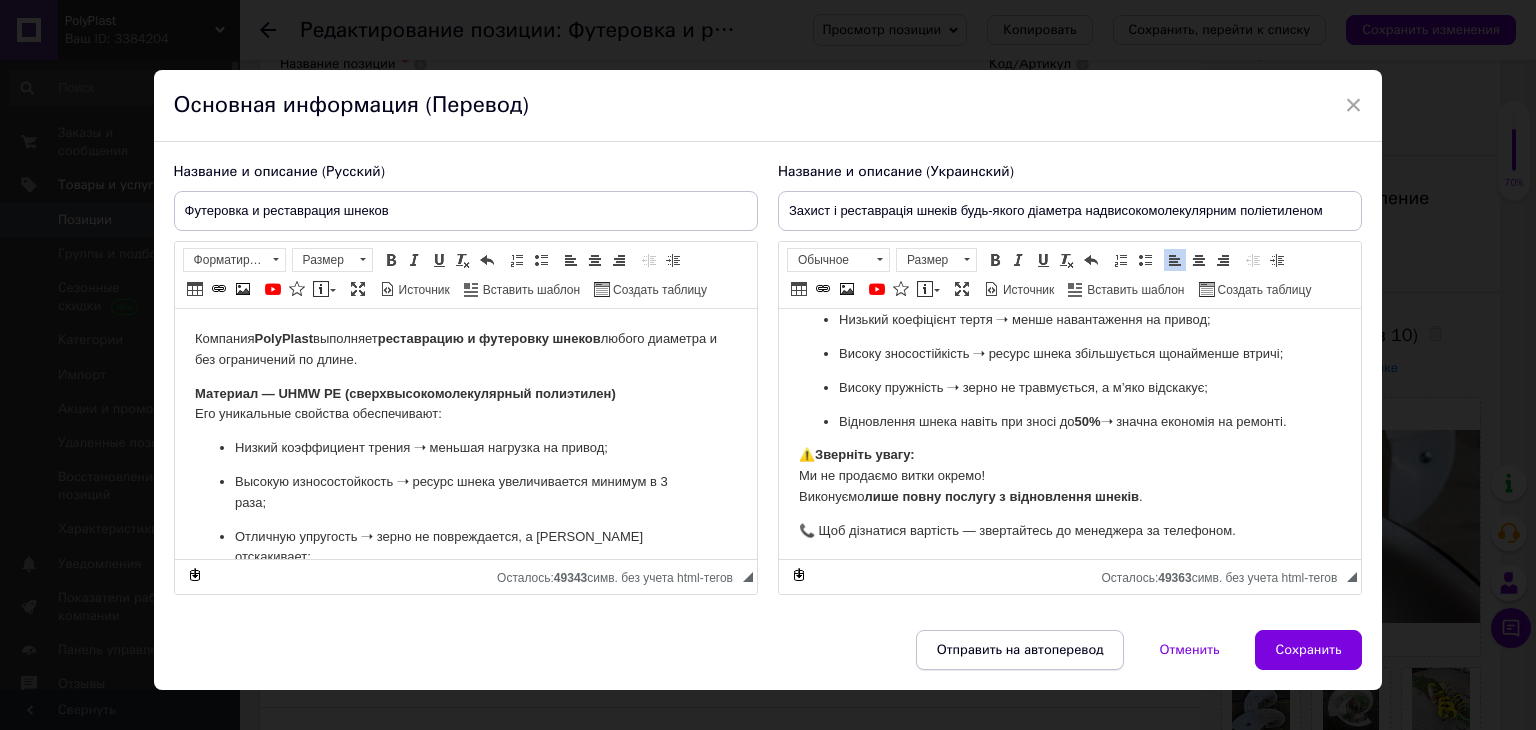 scroll, scrollTop: 0, scrollLeft: 0, axis: both 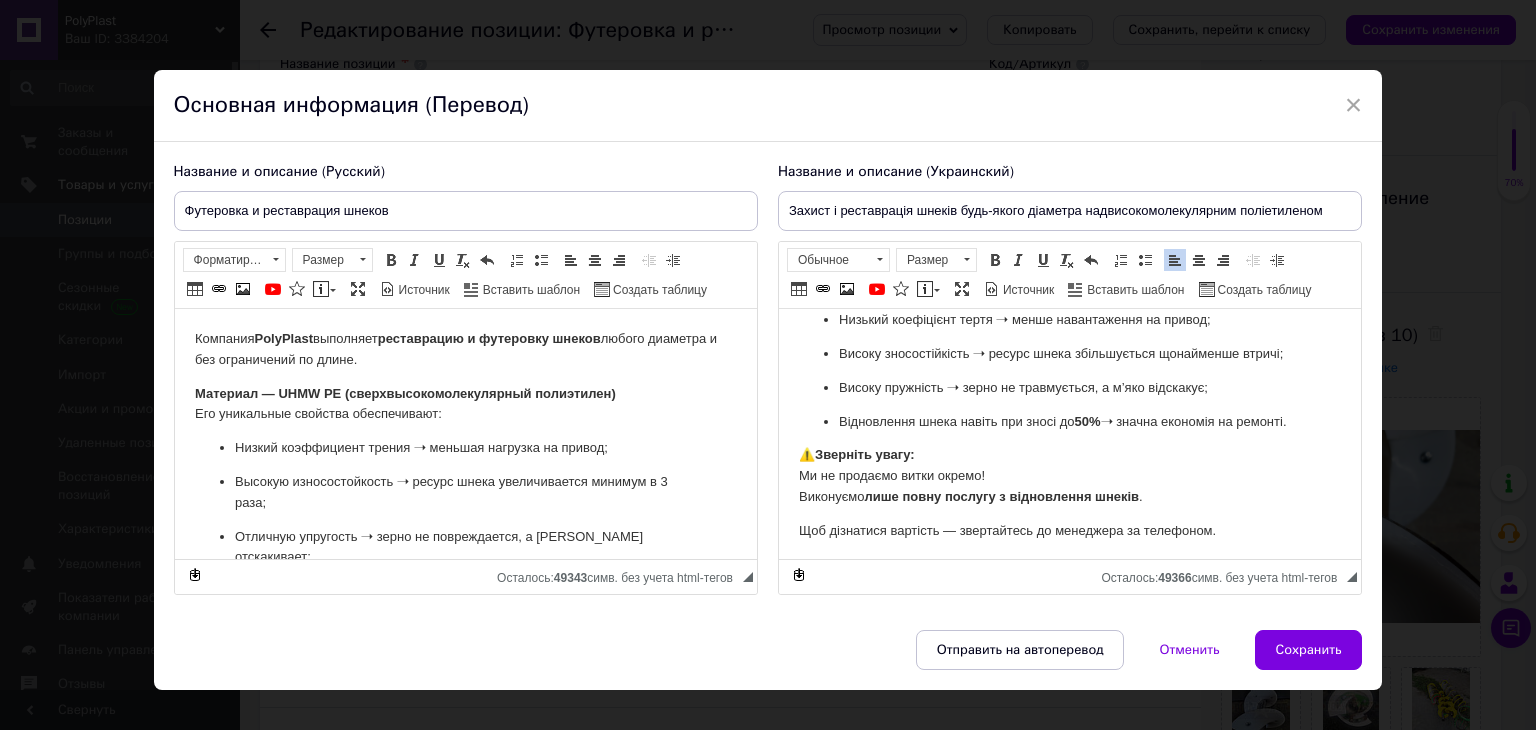 click on "⚠️  Зверніть увагу: Ми не продаємо витки окремо! Виконуємо  лише повну послугу з відновлення шнеків ." at bounding box center [1069, 476] 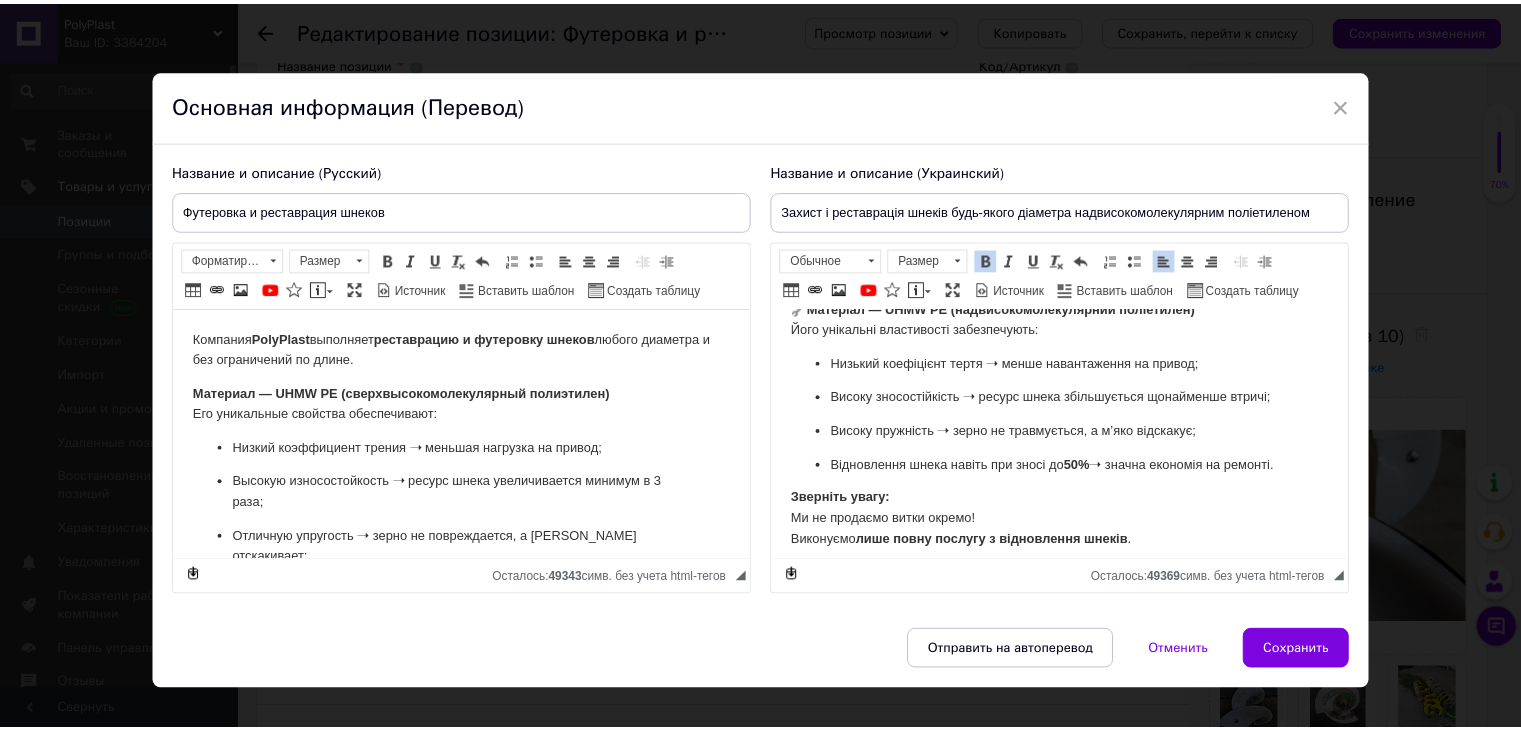 scroll, scrollTop: 0, scrollLeft: 0, axis: both 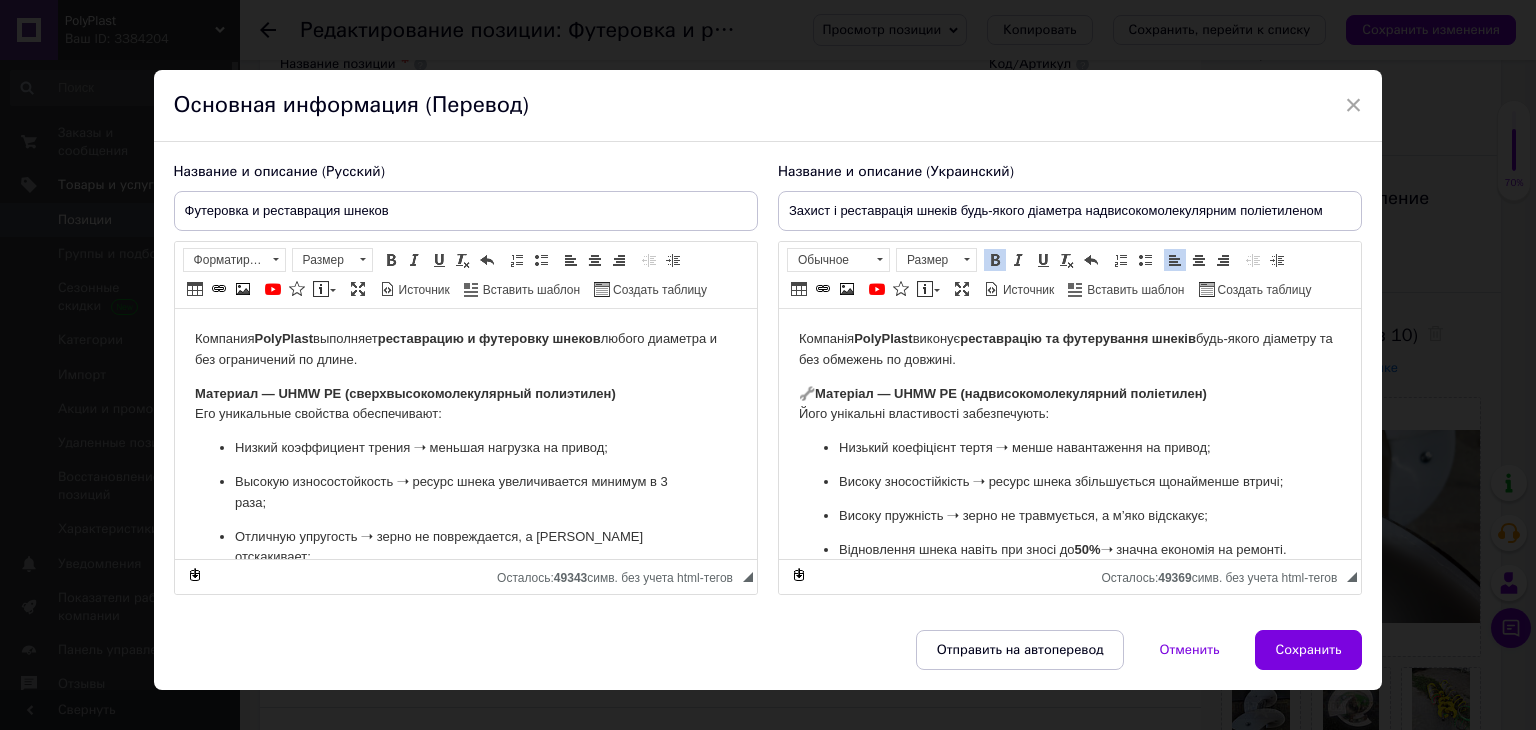 click on "🔧  Матеріал — UHMW PE (надвисокомолекулярний поліетилен) Його унікальні властивості забезпечують:" at bounding box center [1069, 405] 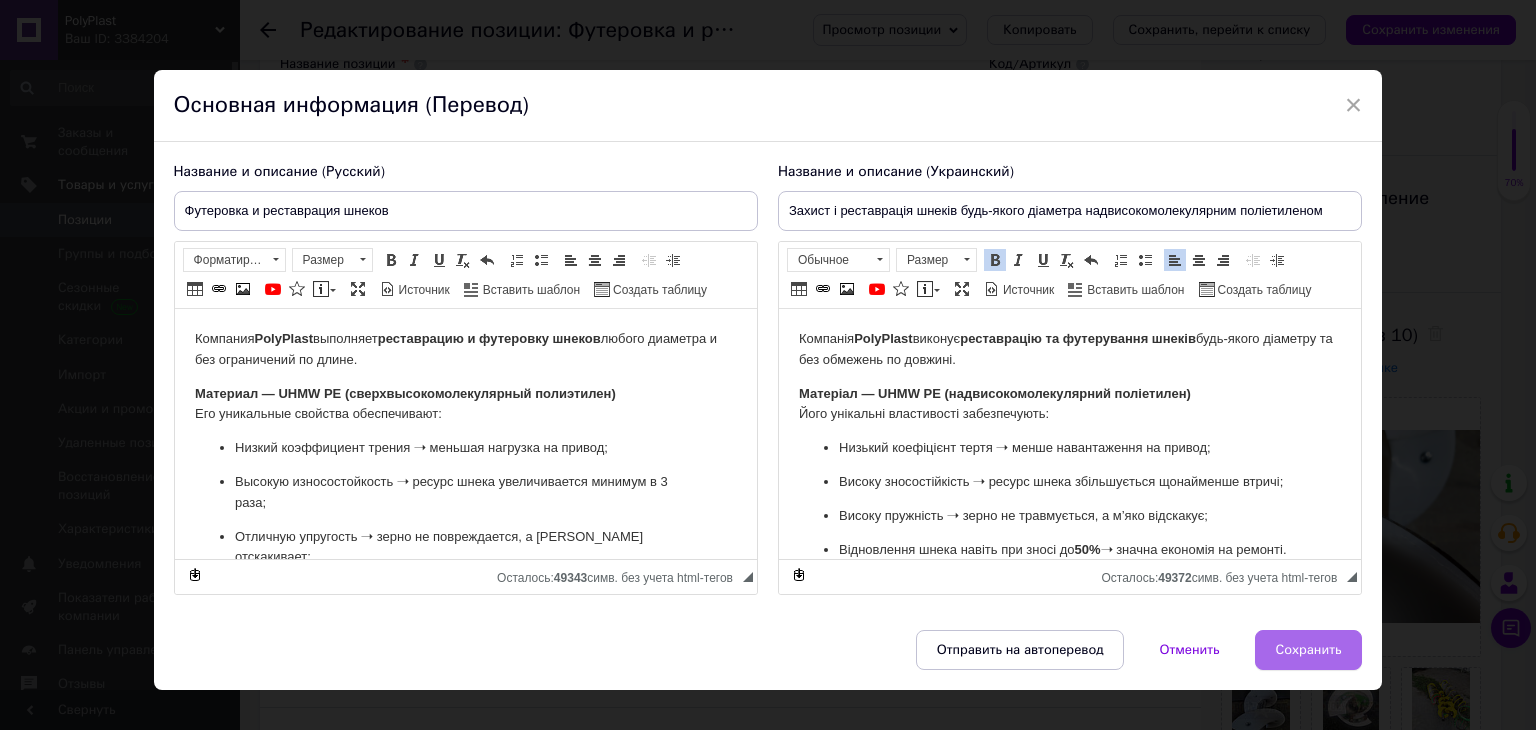 click on "Сохранить" at bounding box center (1309, 650) 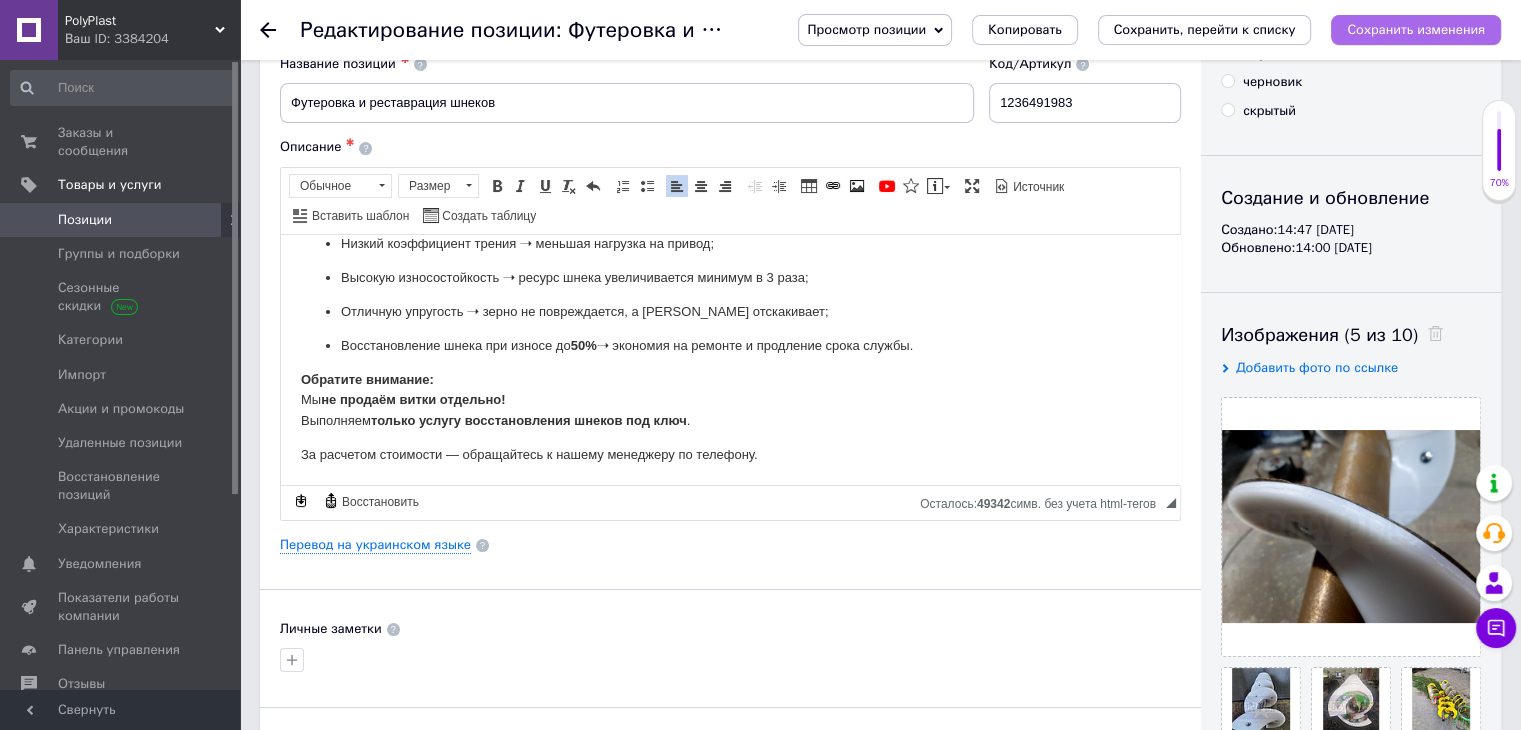 click on "Сохранить изменения" at bounding box center (1416, 29) 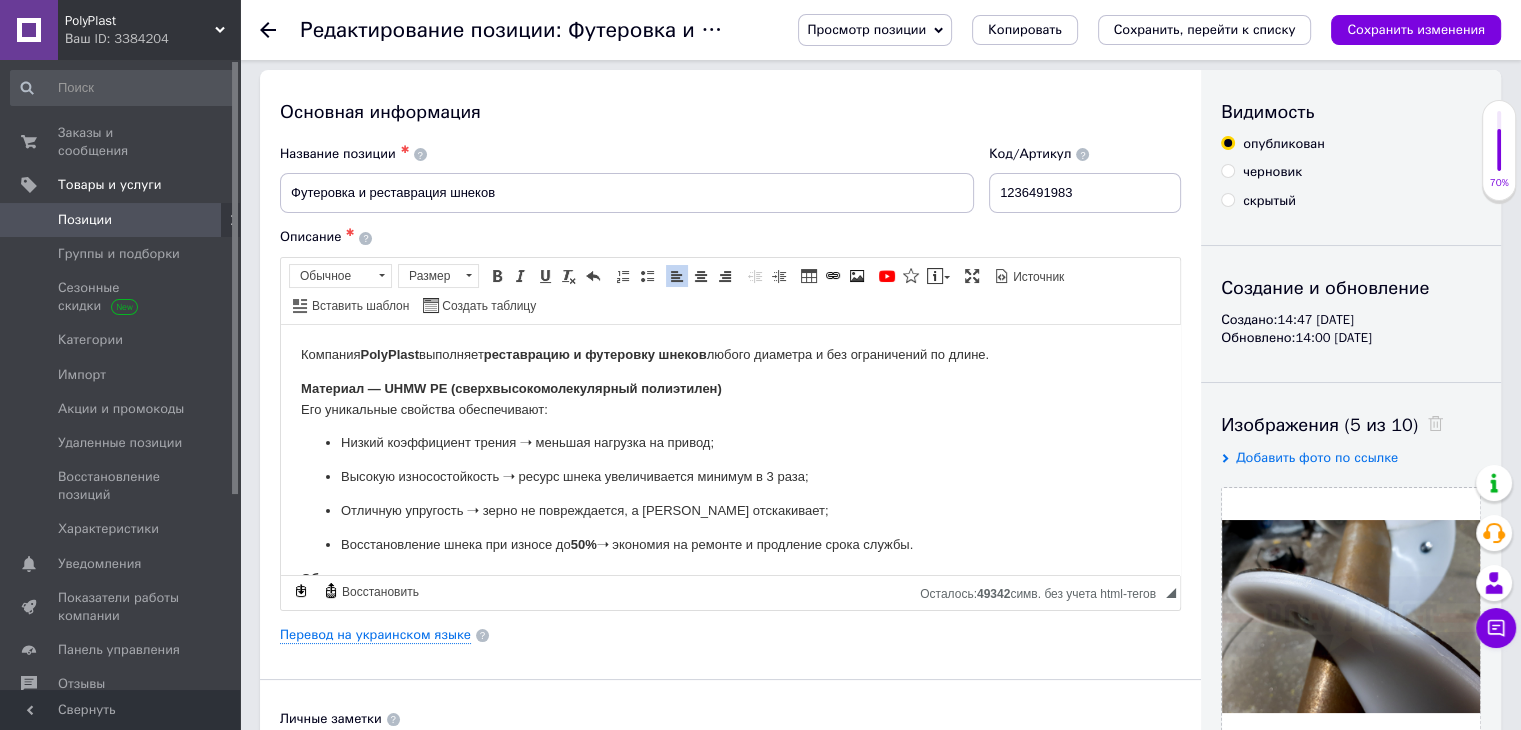 scroll, scrollTop: 0, scrollLeft: 0, axis: both 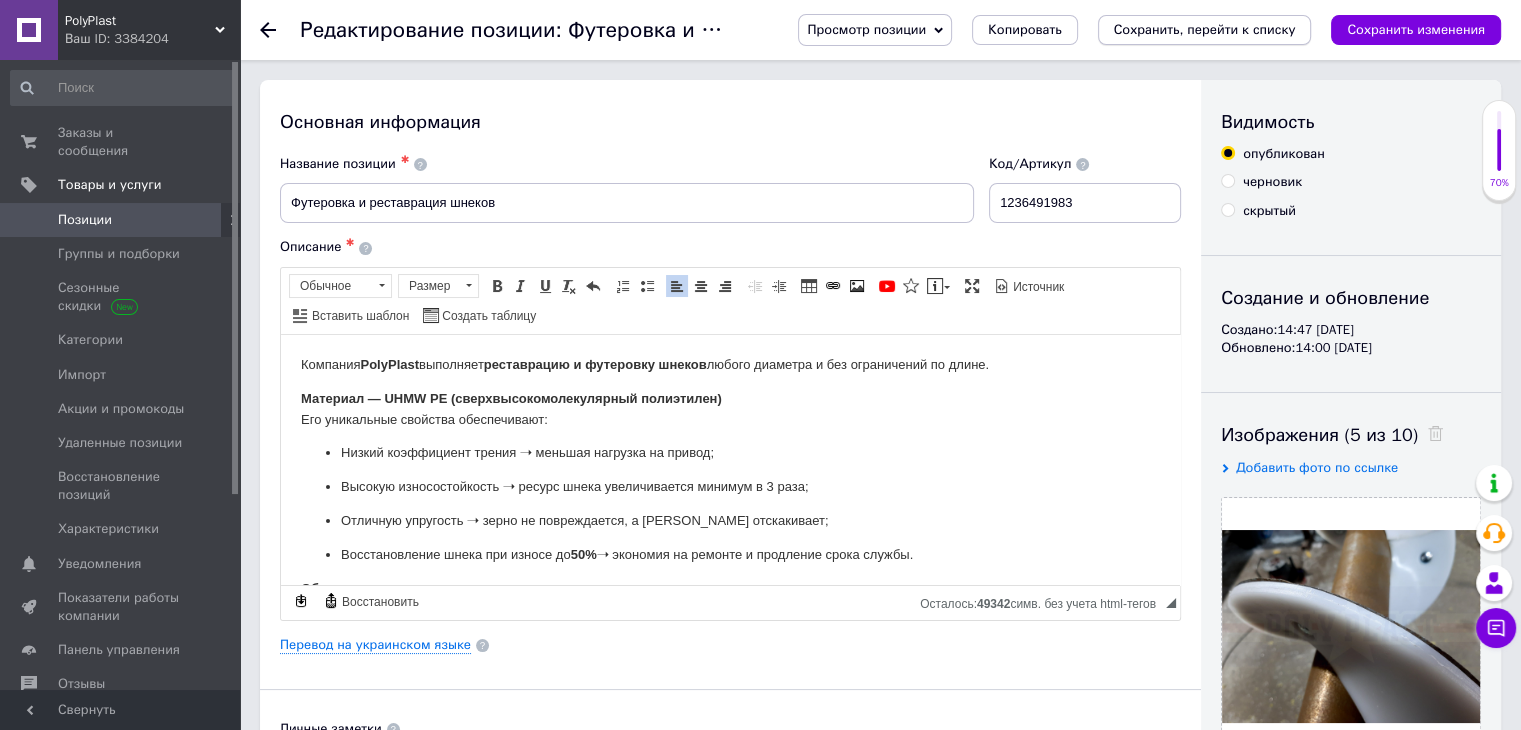 click on "Сохранить, перейти к списку" at bounding box center [1205, 30] 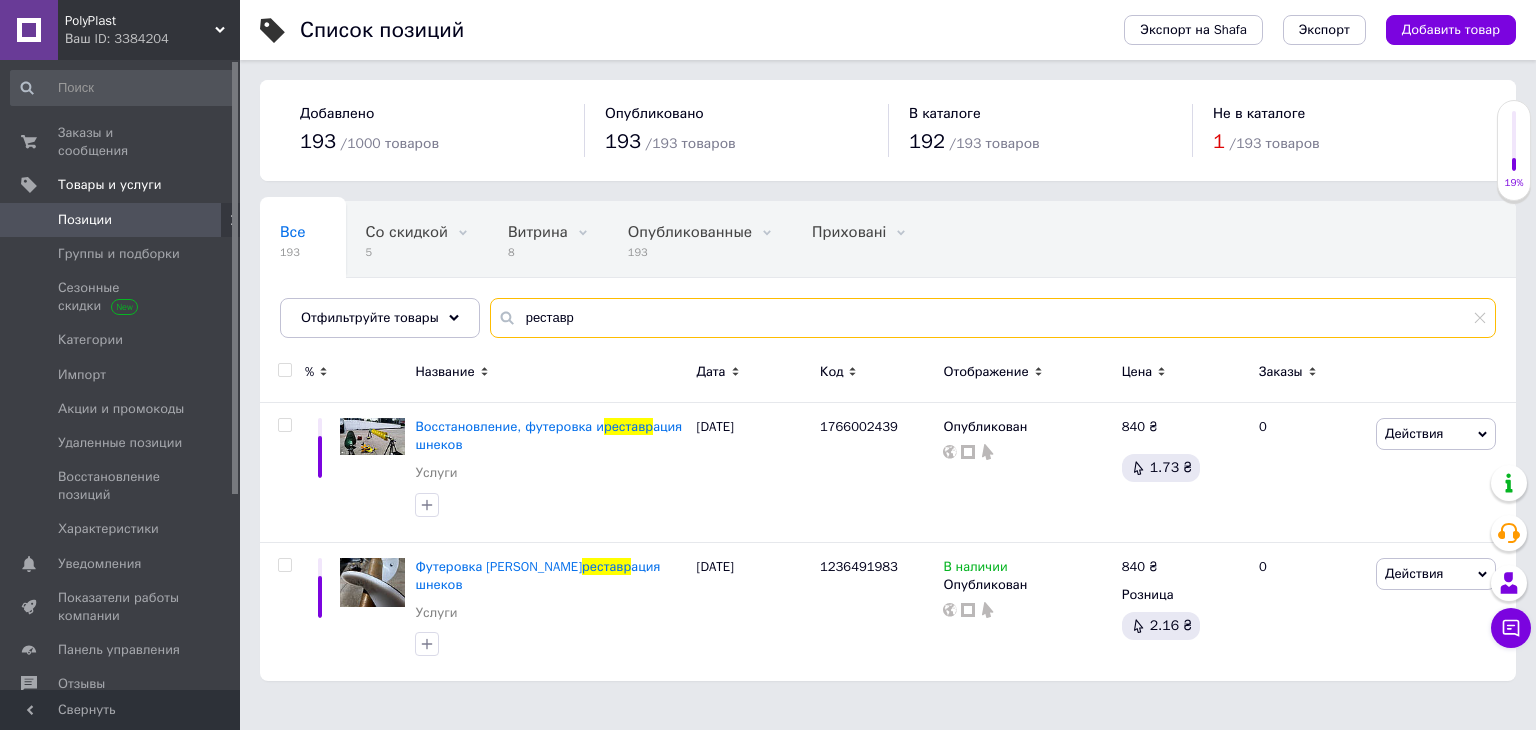 click on "реставр" at bounding box center (993, 318) 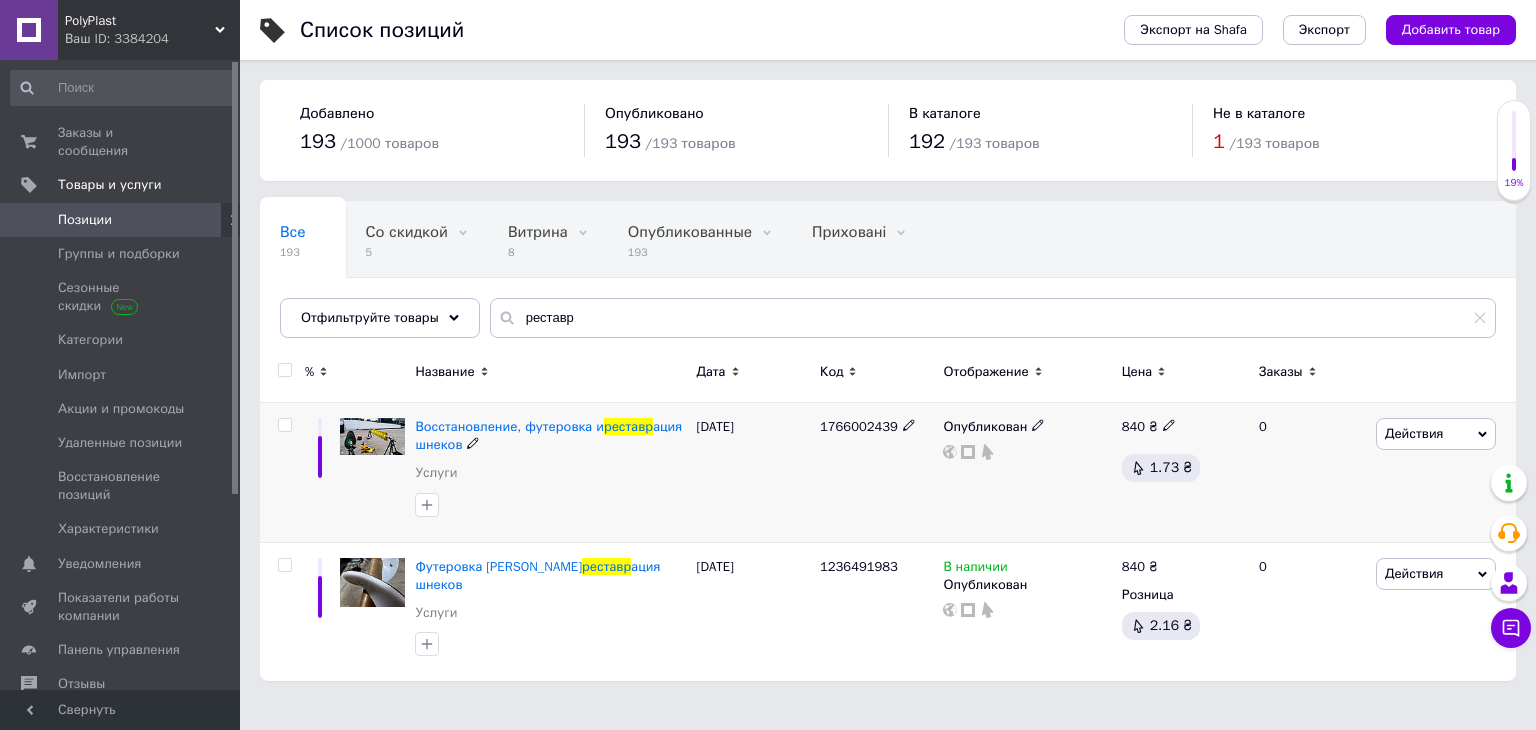 click at bounding box center (284, 425) 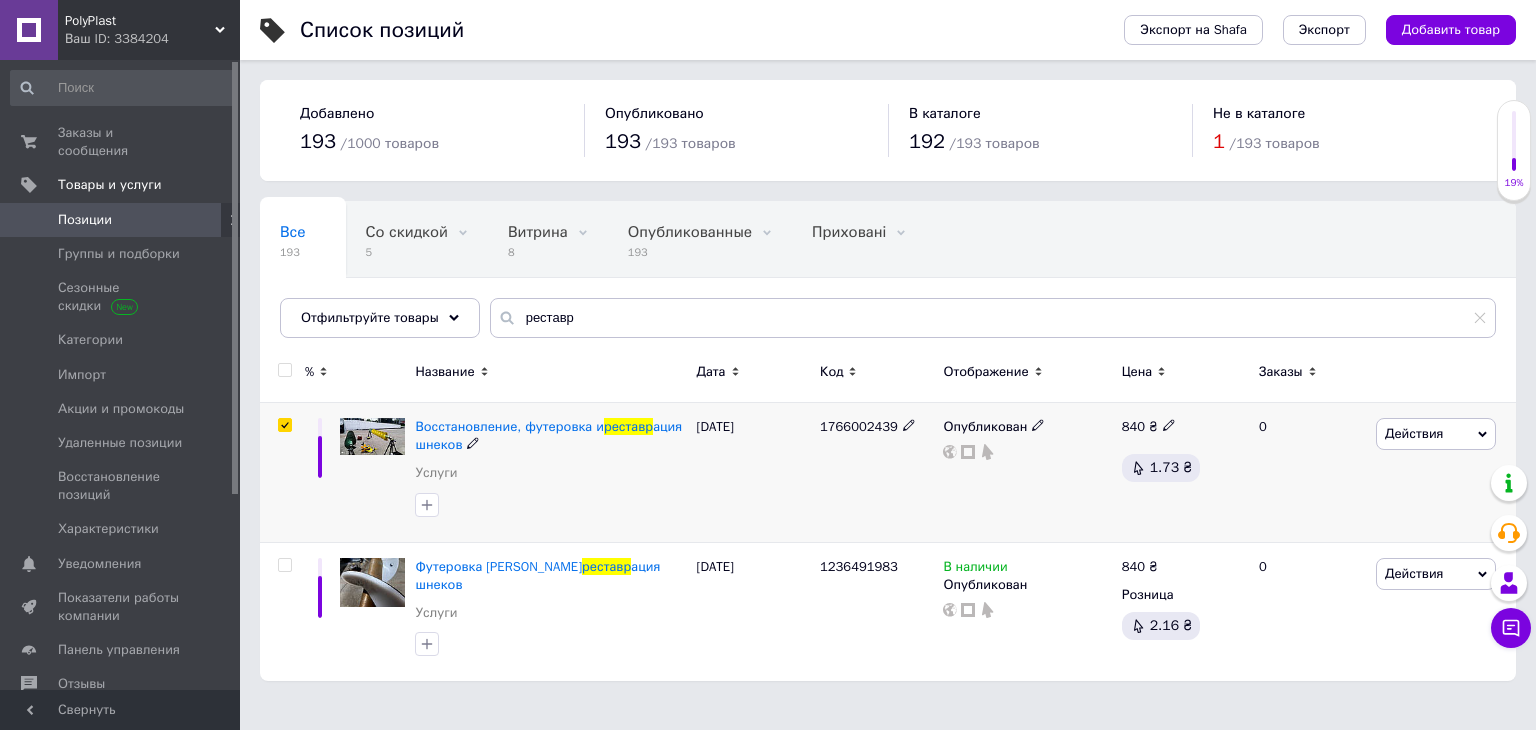 checkbox on "true" 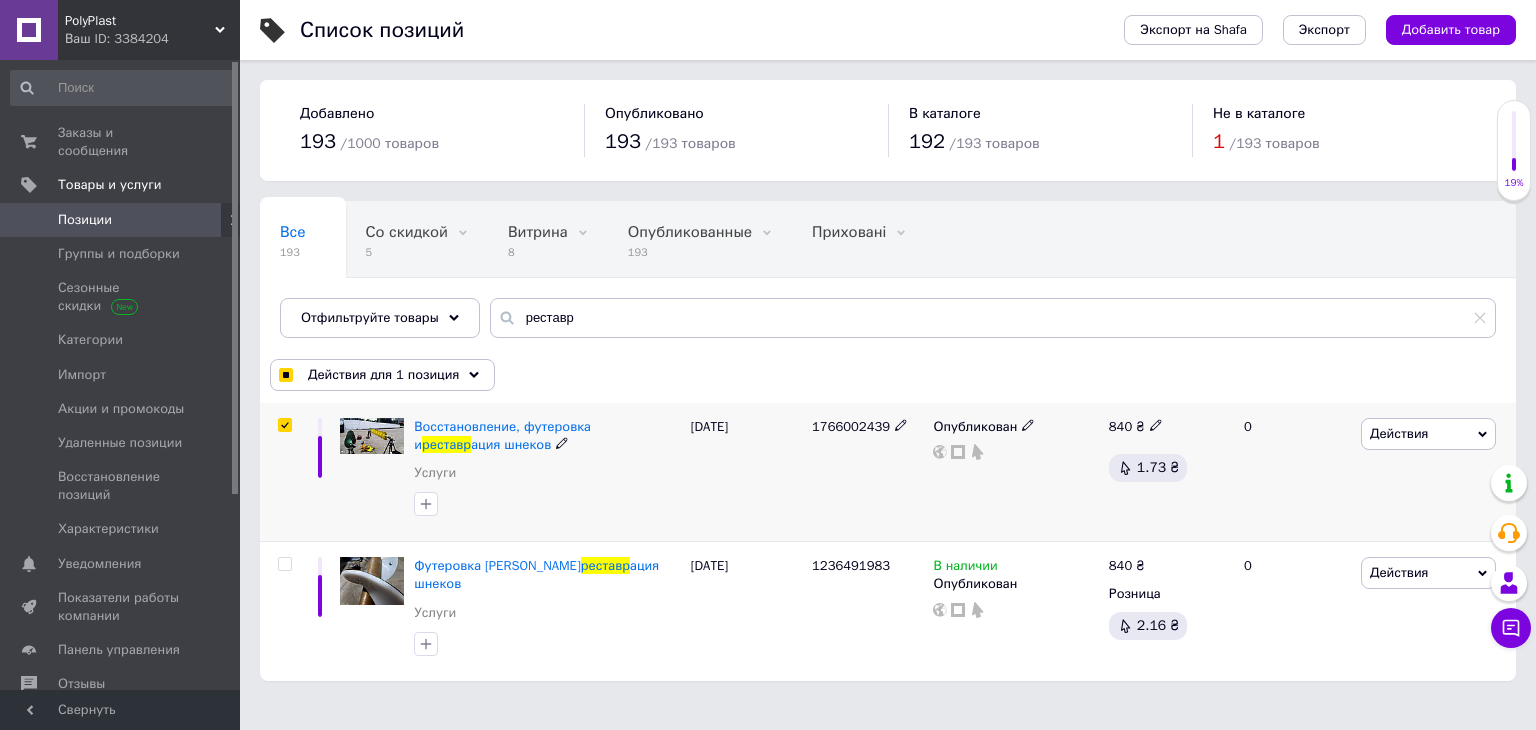 click at bounding box center [285, 425] 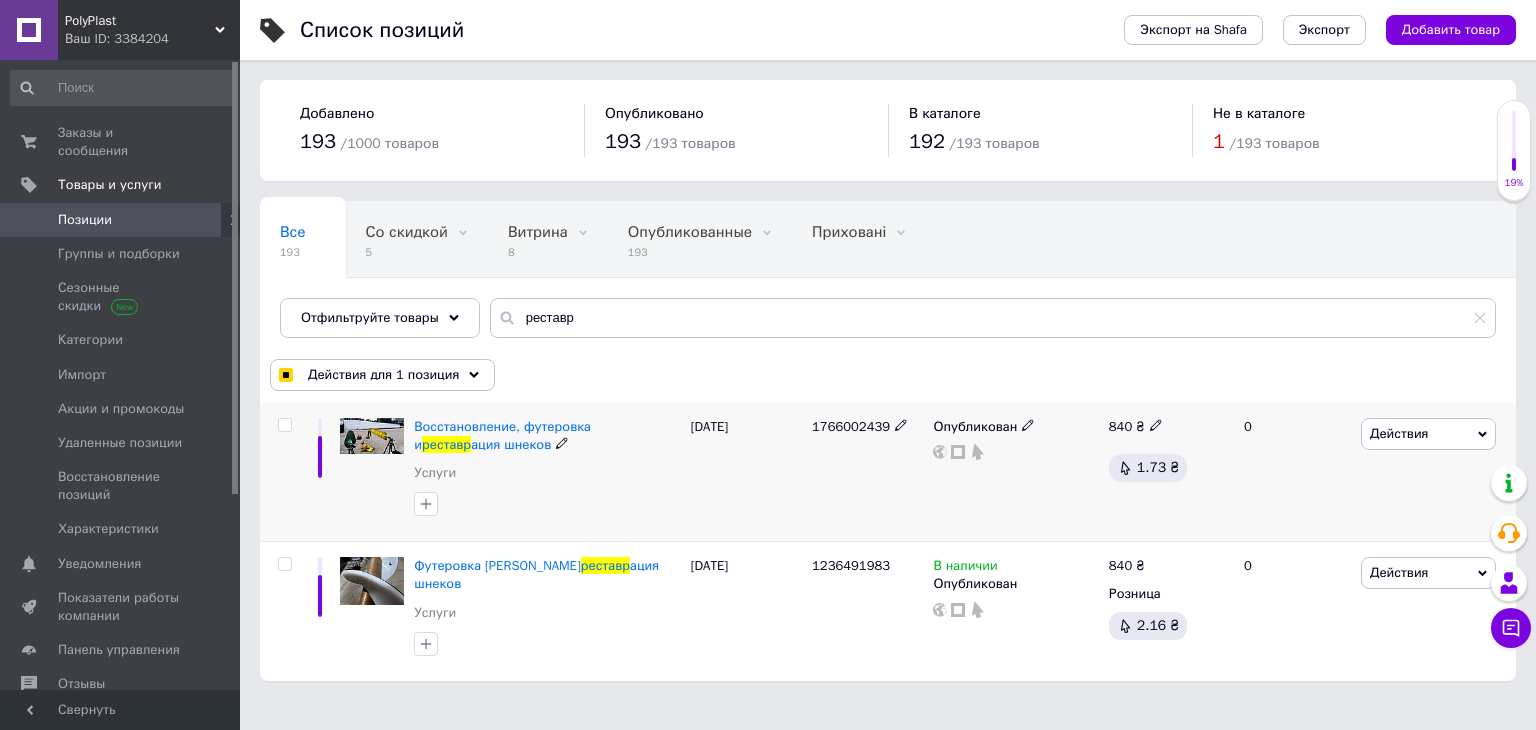 checkbox on "false" 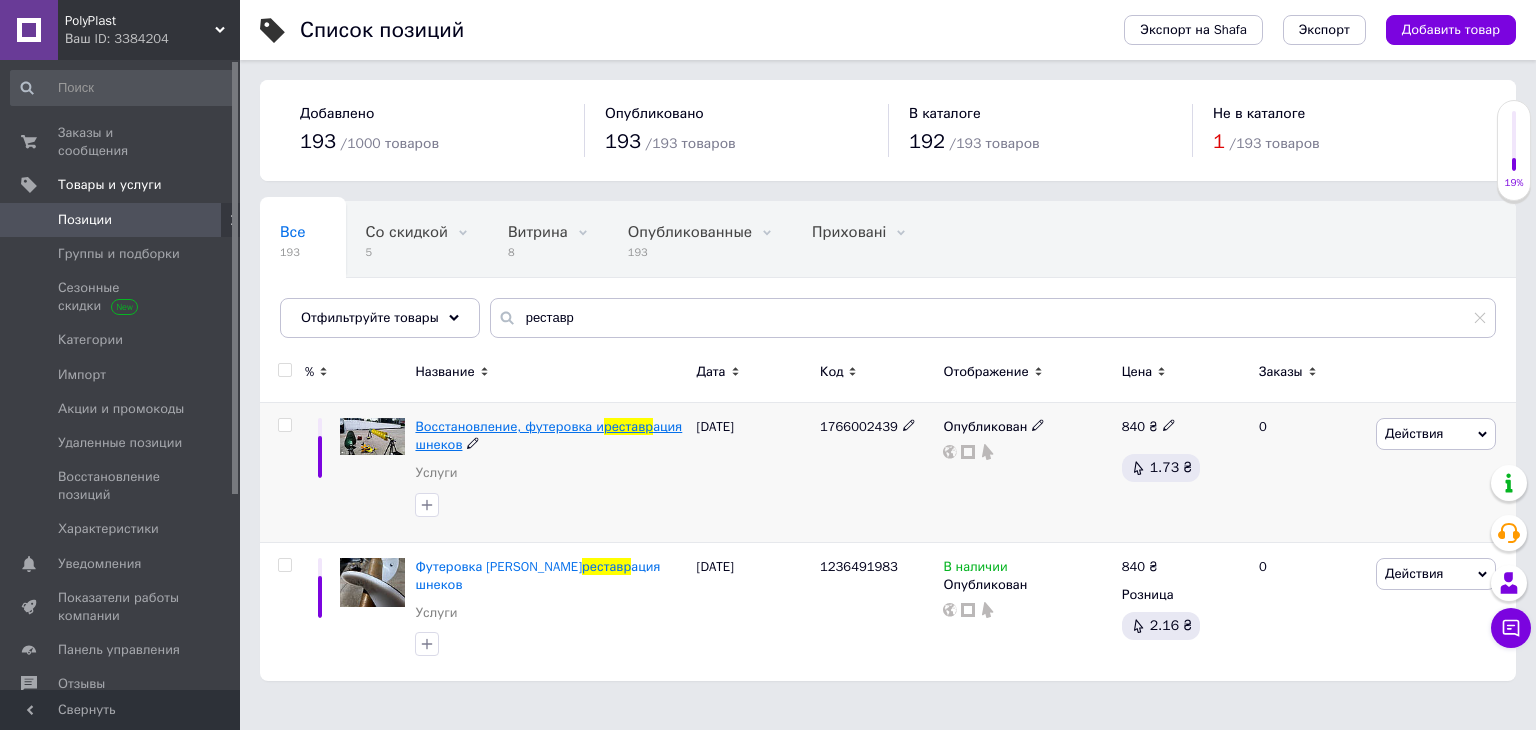 click on "Восстановление, футеровка и" at bounding box center (509, 426) 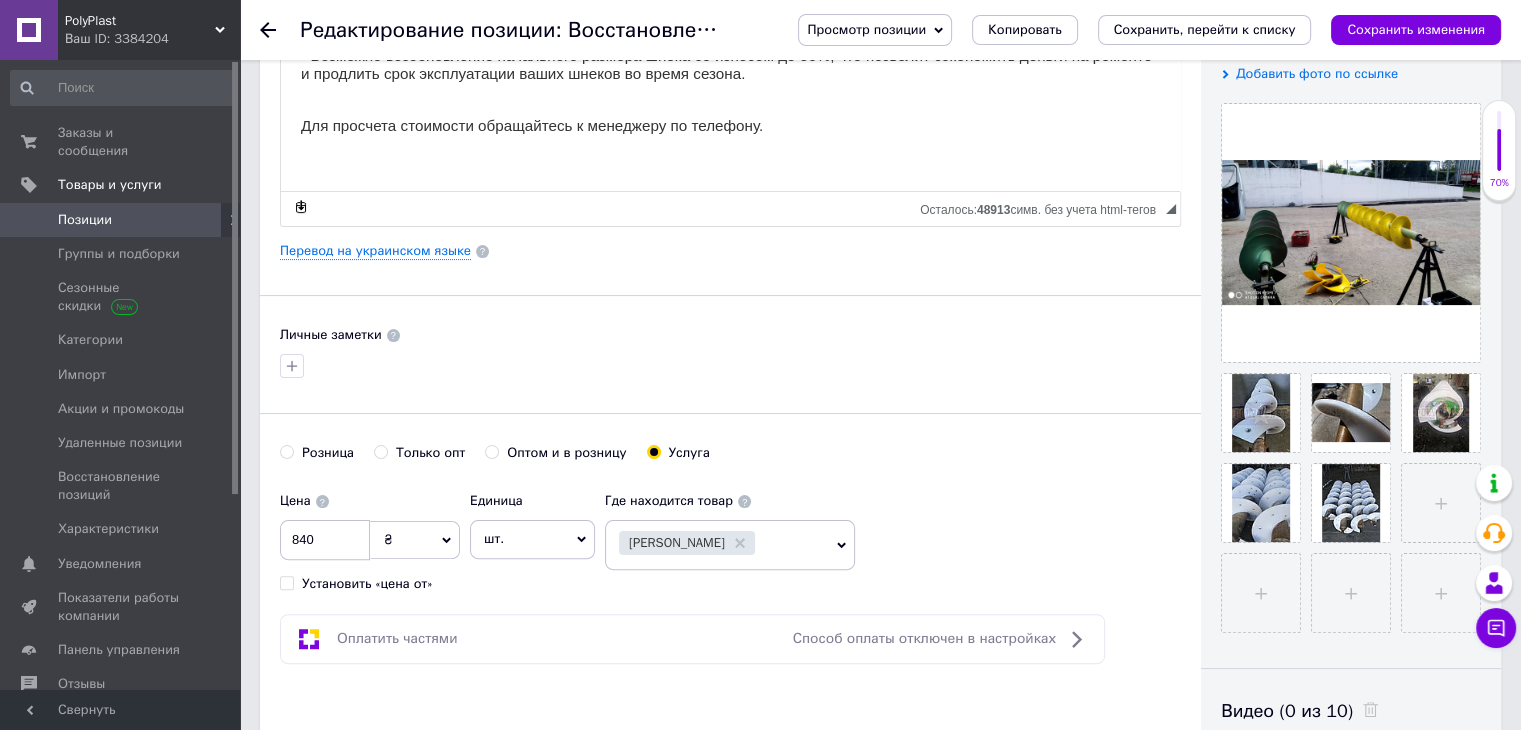 scroll, scrollTop: 400, scrollLeft: 0, axis: vertical 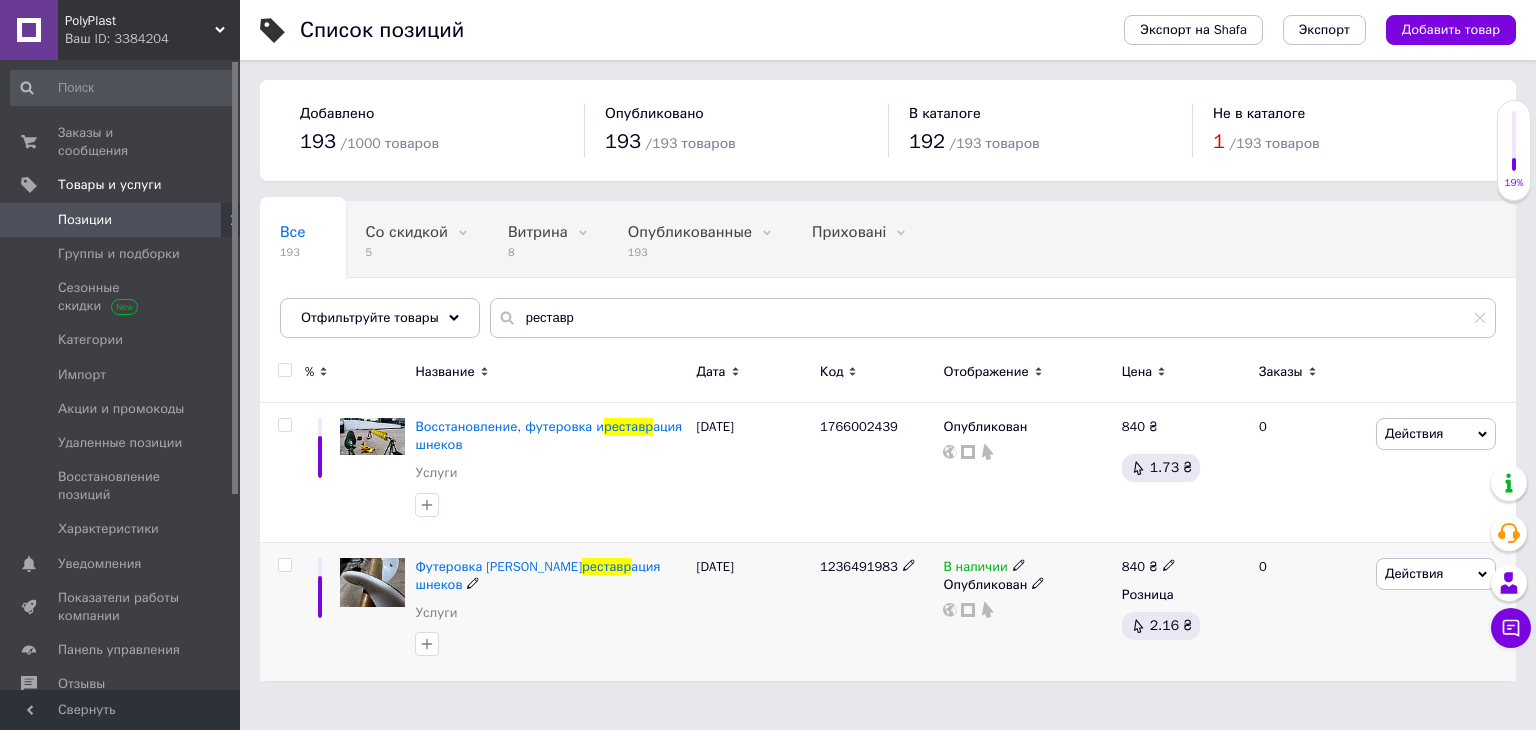 click at bounding box center (284, 565) 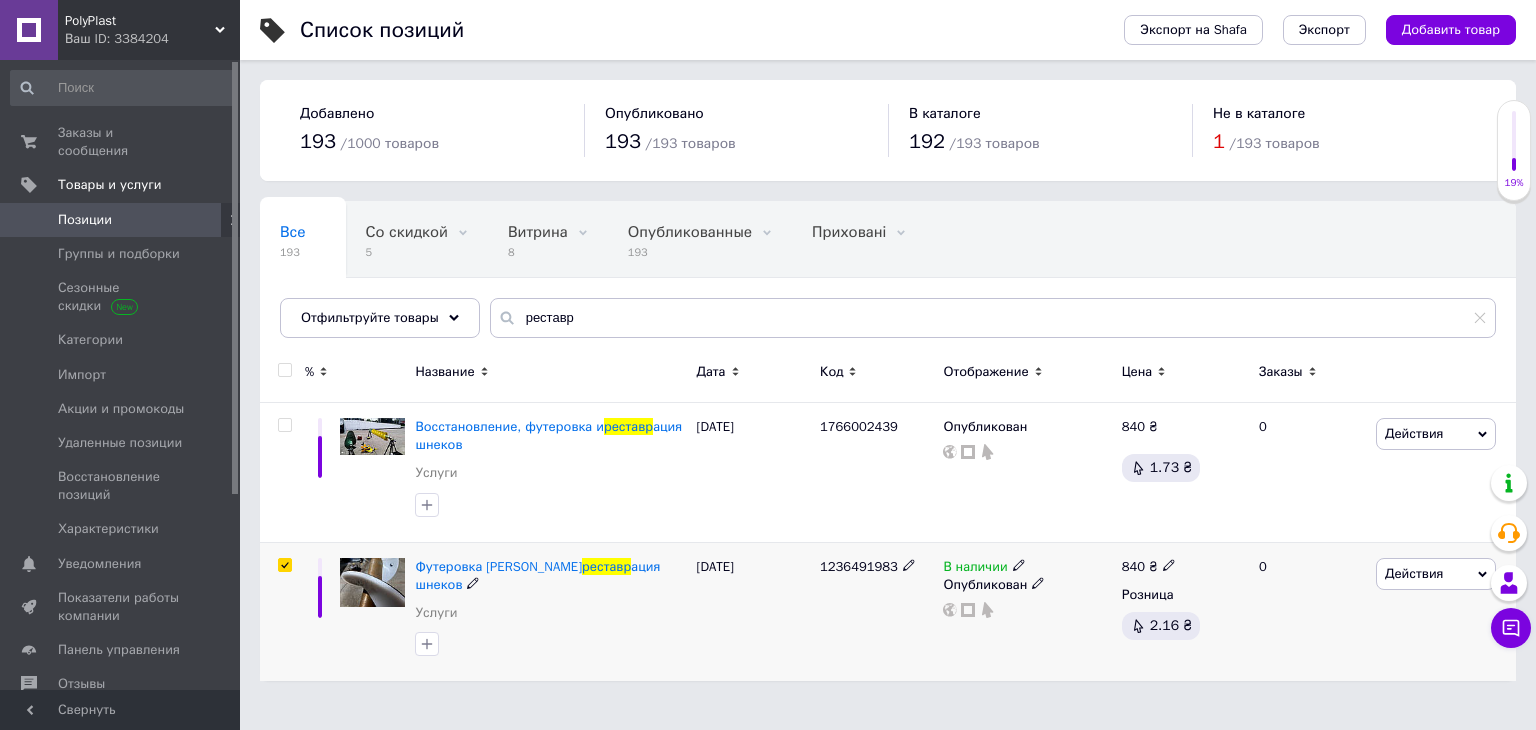 checkbox on "true" 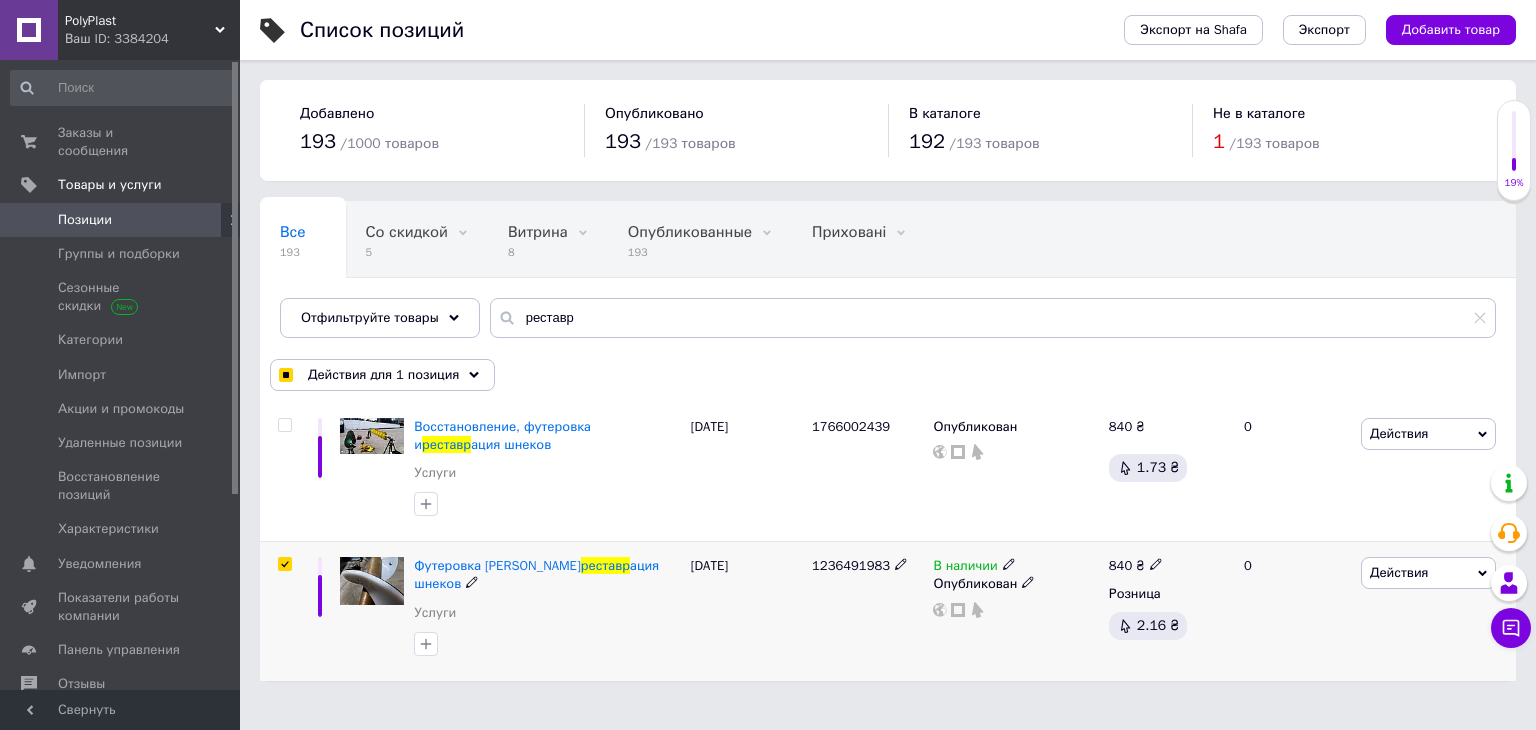 click on "Действия" at bounding box center [1399, 572] 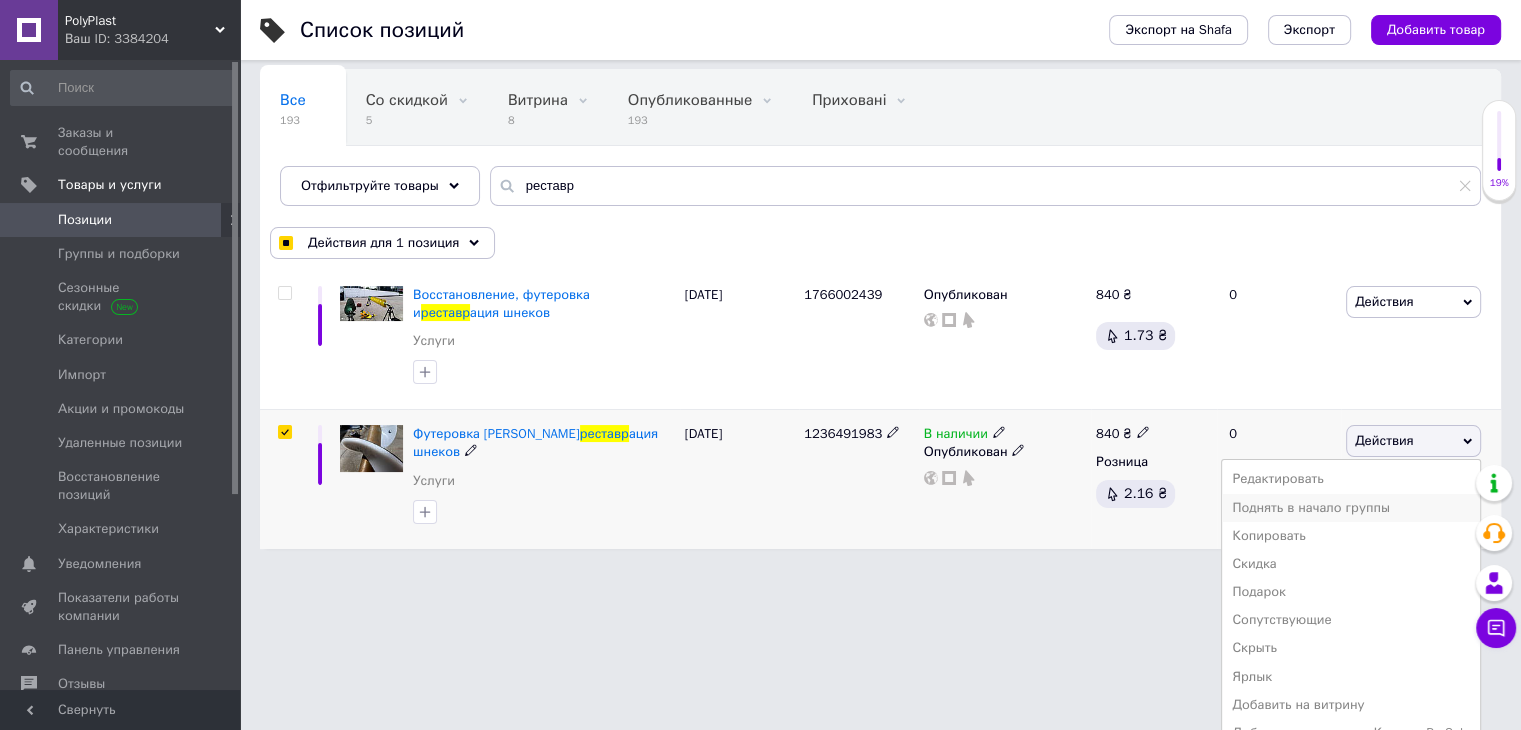 scroll, scrollTop: 182, scrollLeft: 0, axis: vertical 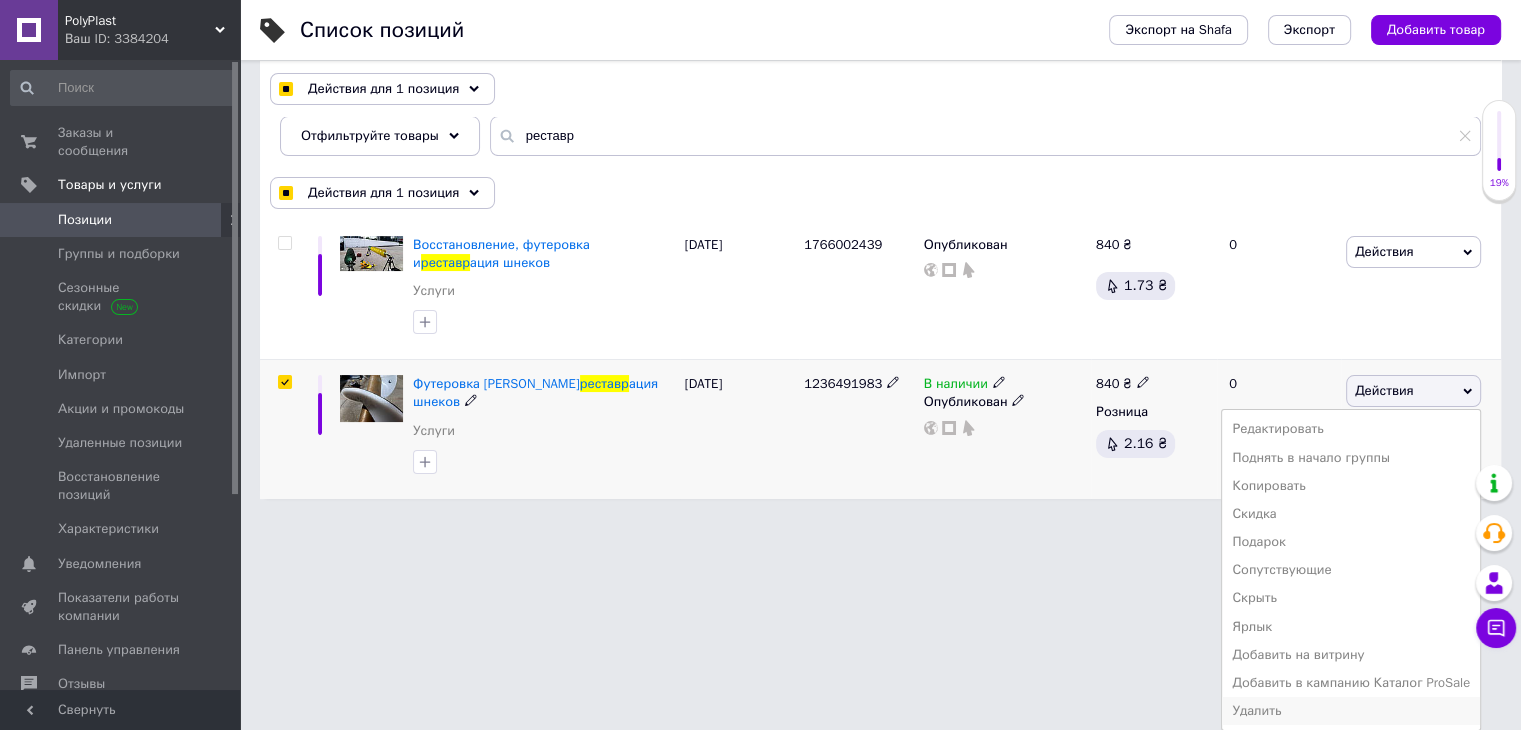 click on "Удалить" at bounding box center (1351, 711) 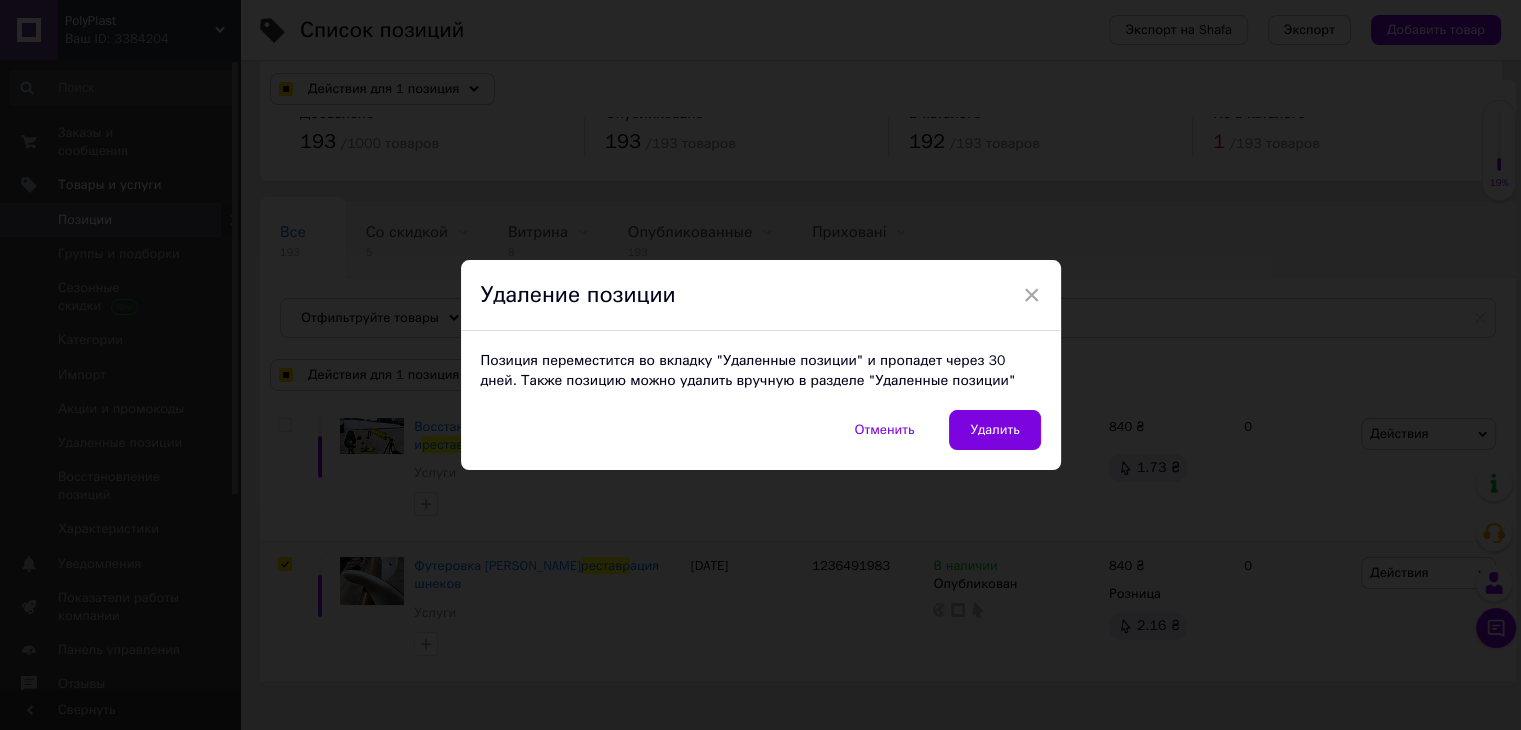 scroll, scrollTop: 0, scrollLeft: 0, axis: both 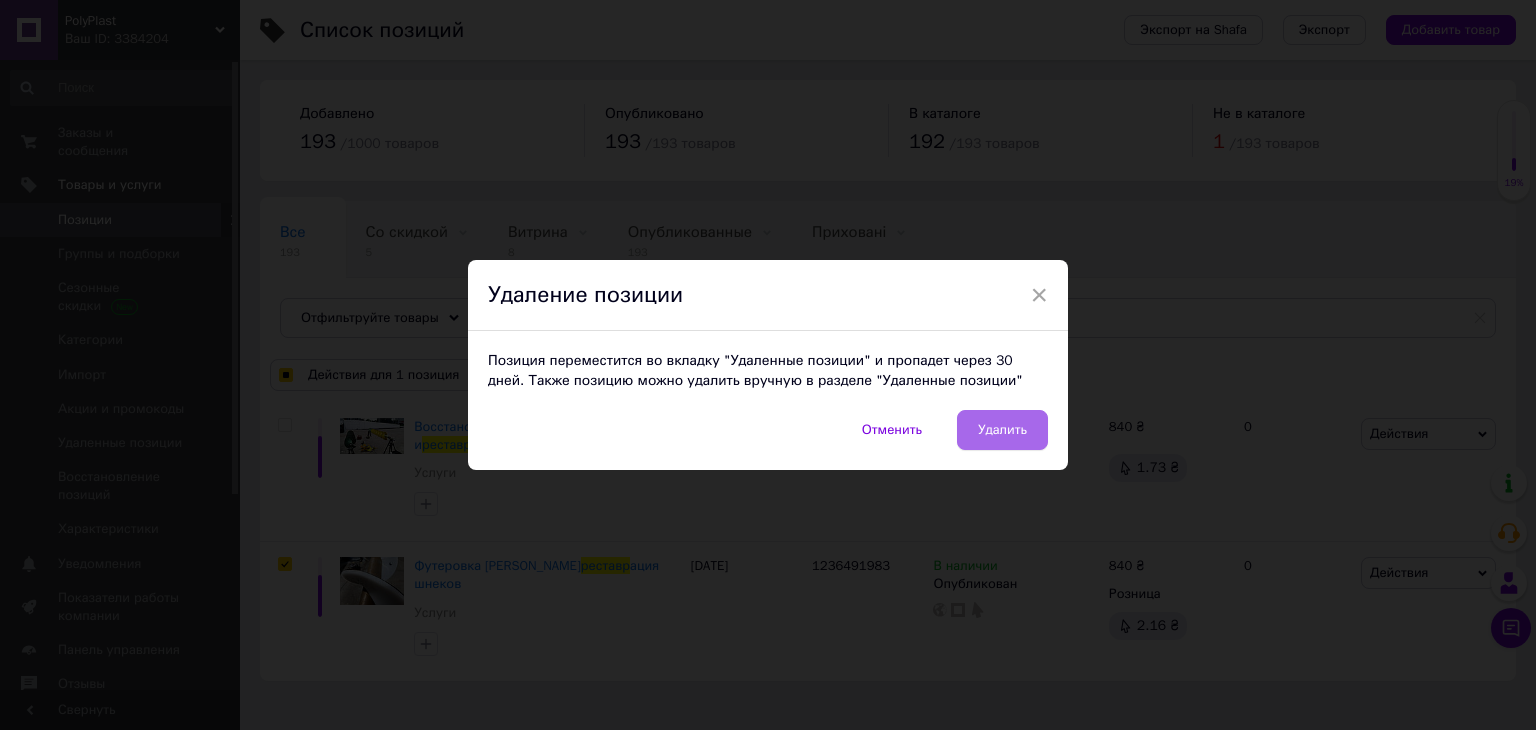 click on "Удалить" at bounding box center (1002, 430) 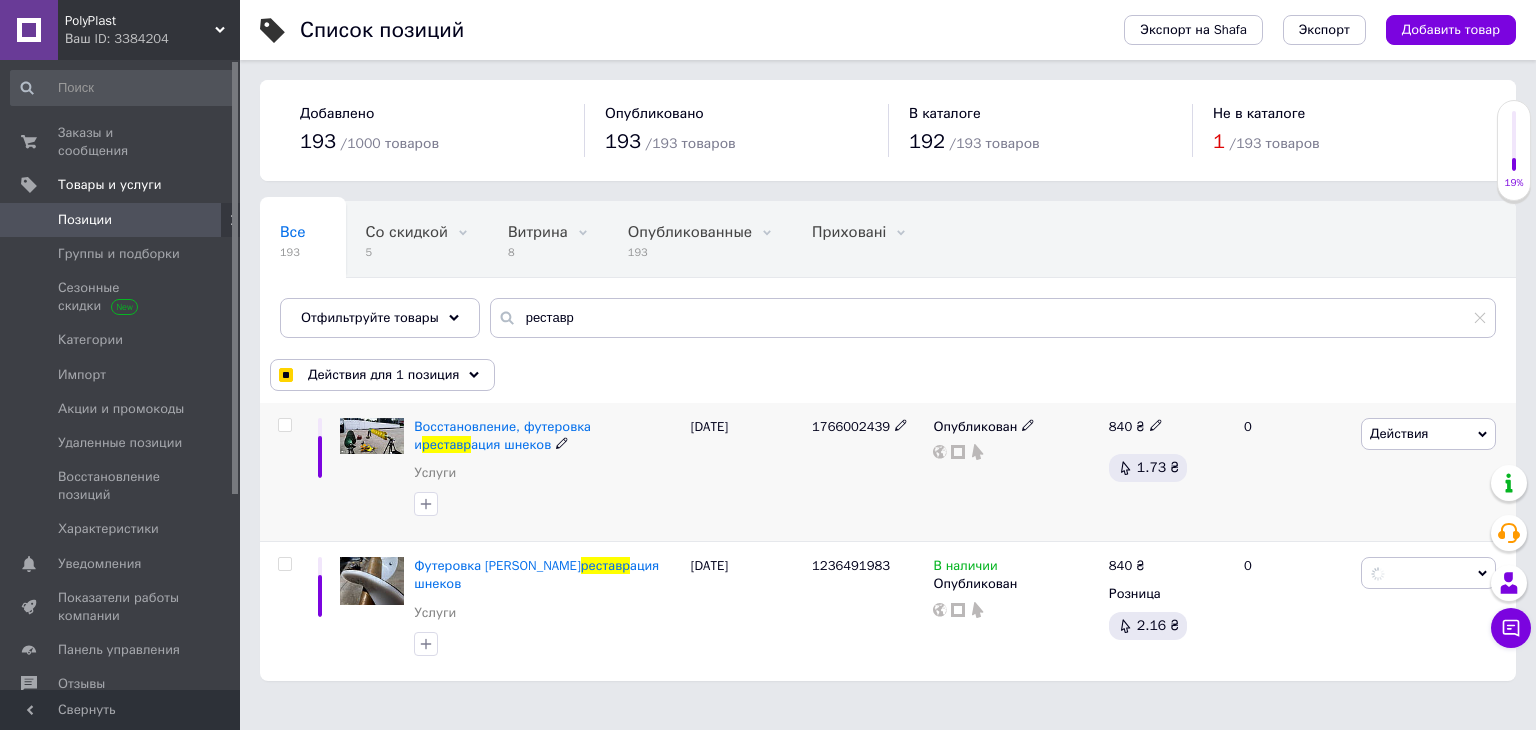 checkbox on "false" 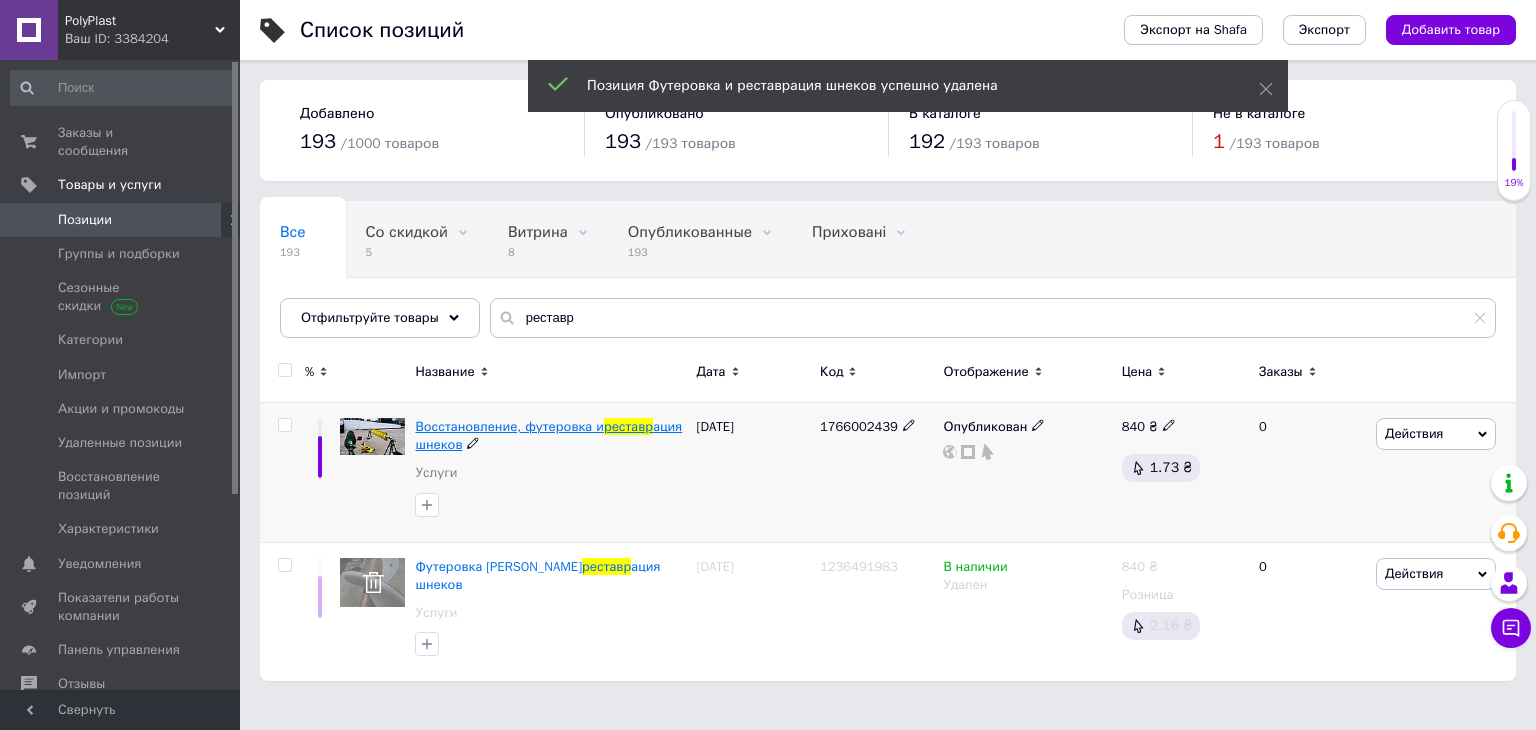 click on "Восстановление, футеровка и" at bounding box center [509, 426] 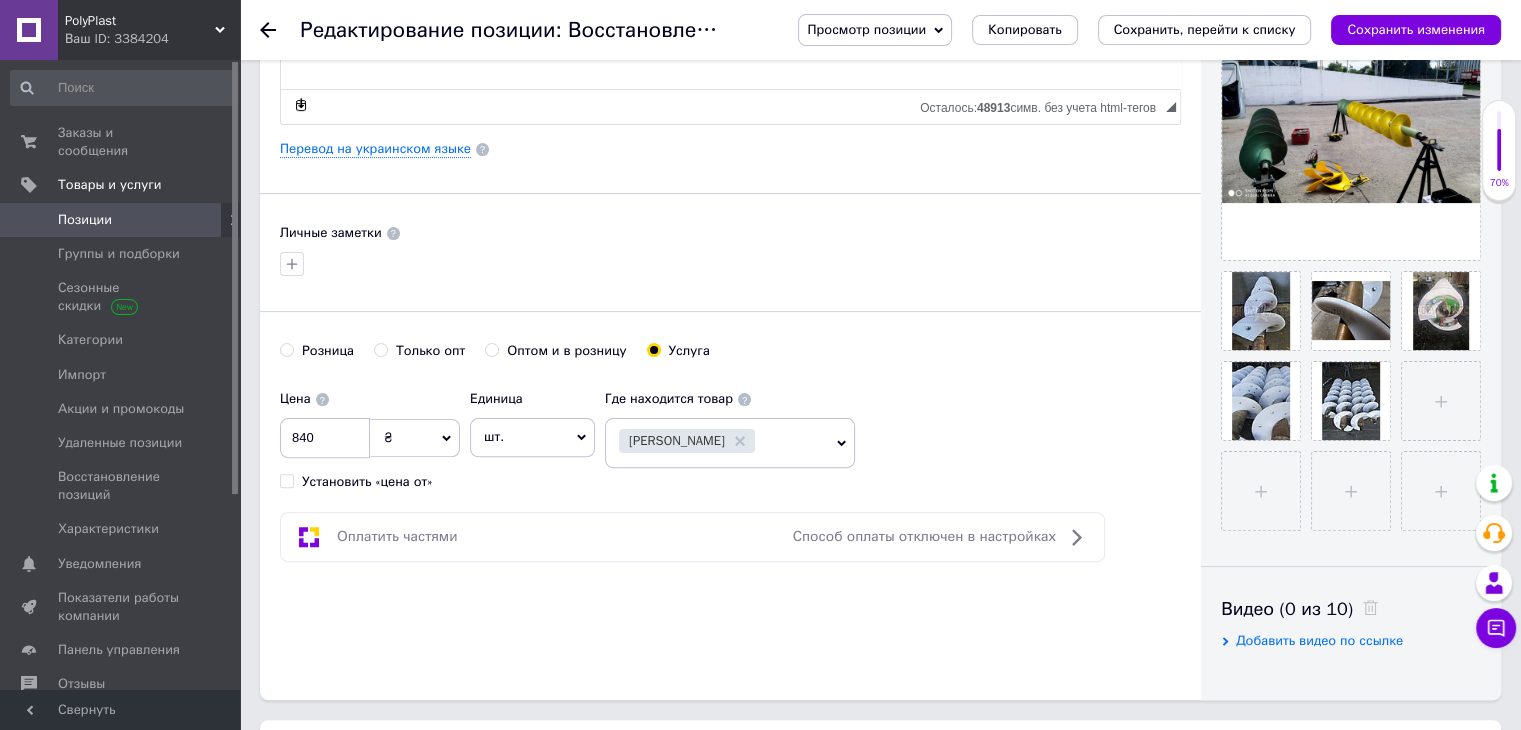 scroll, scrollTop: 500, scrollLeft: 0, axis: vertical 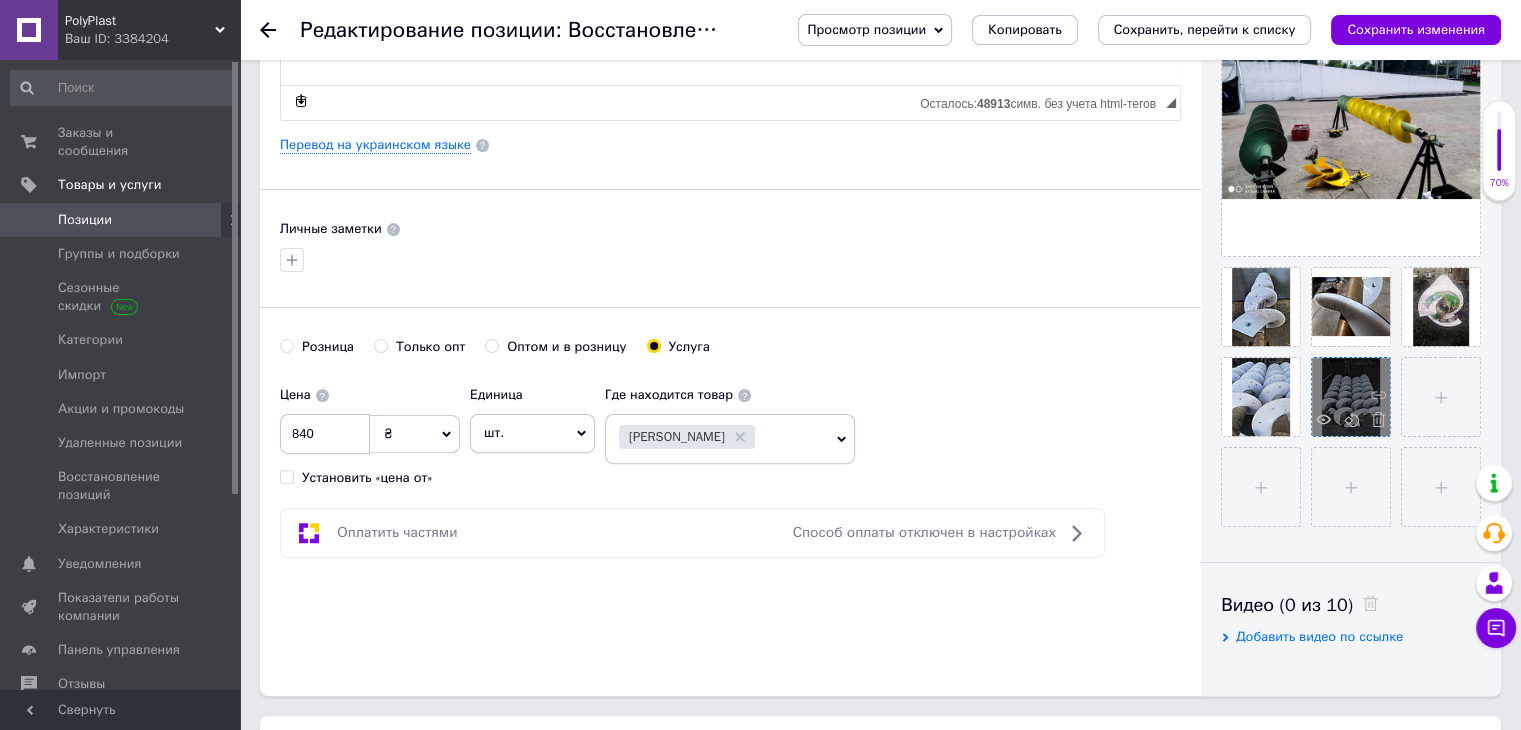 click at bounding box center (1351, 397) 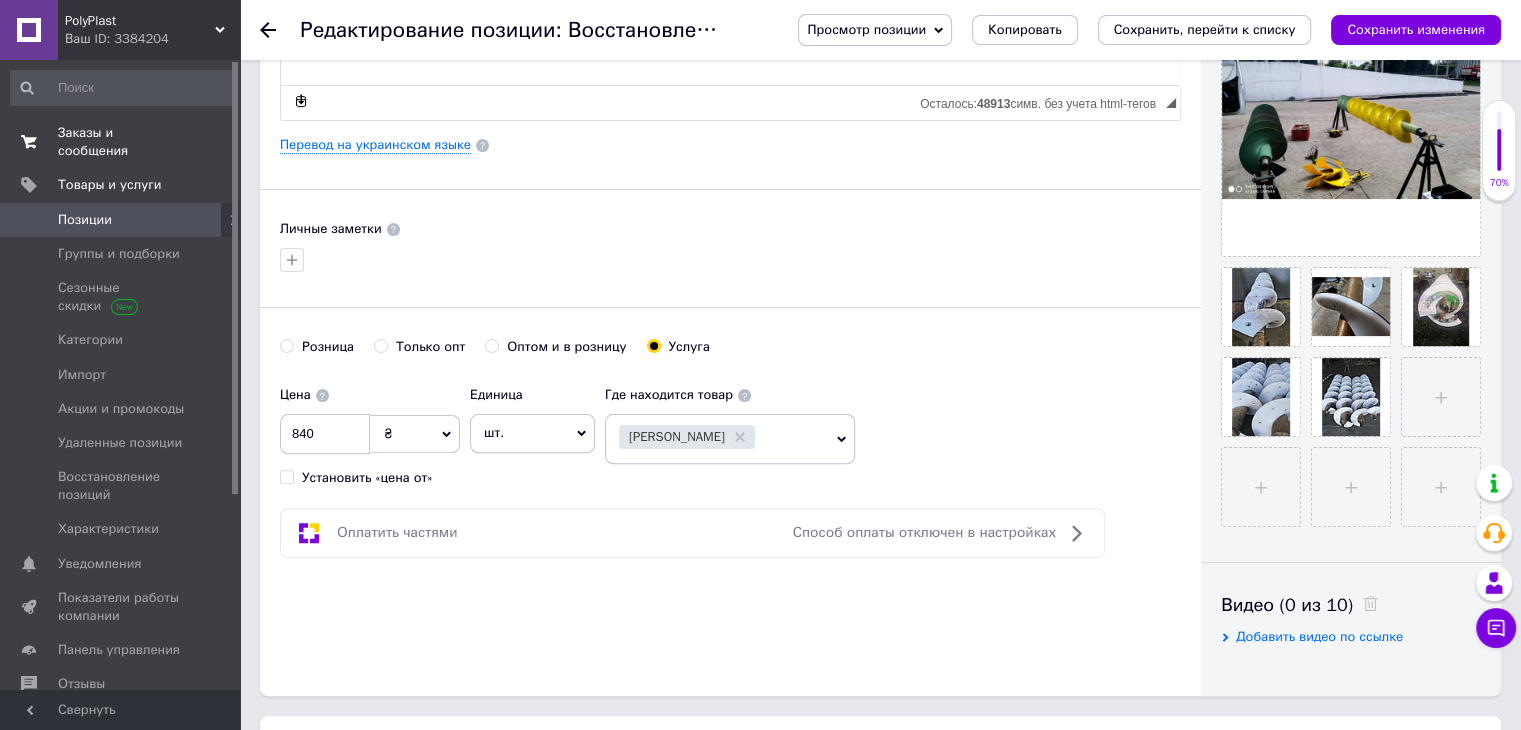 click on "Заказы и сообщения" at bounding box center [121, 142] 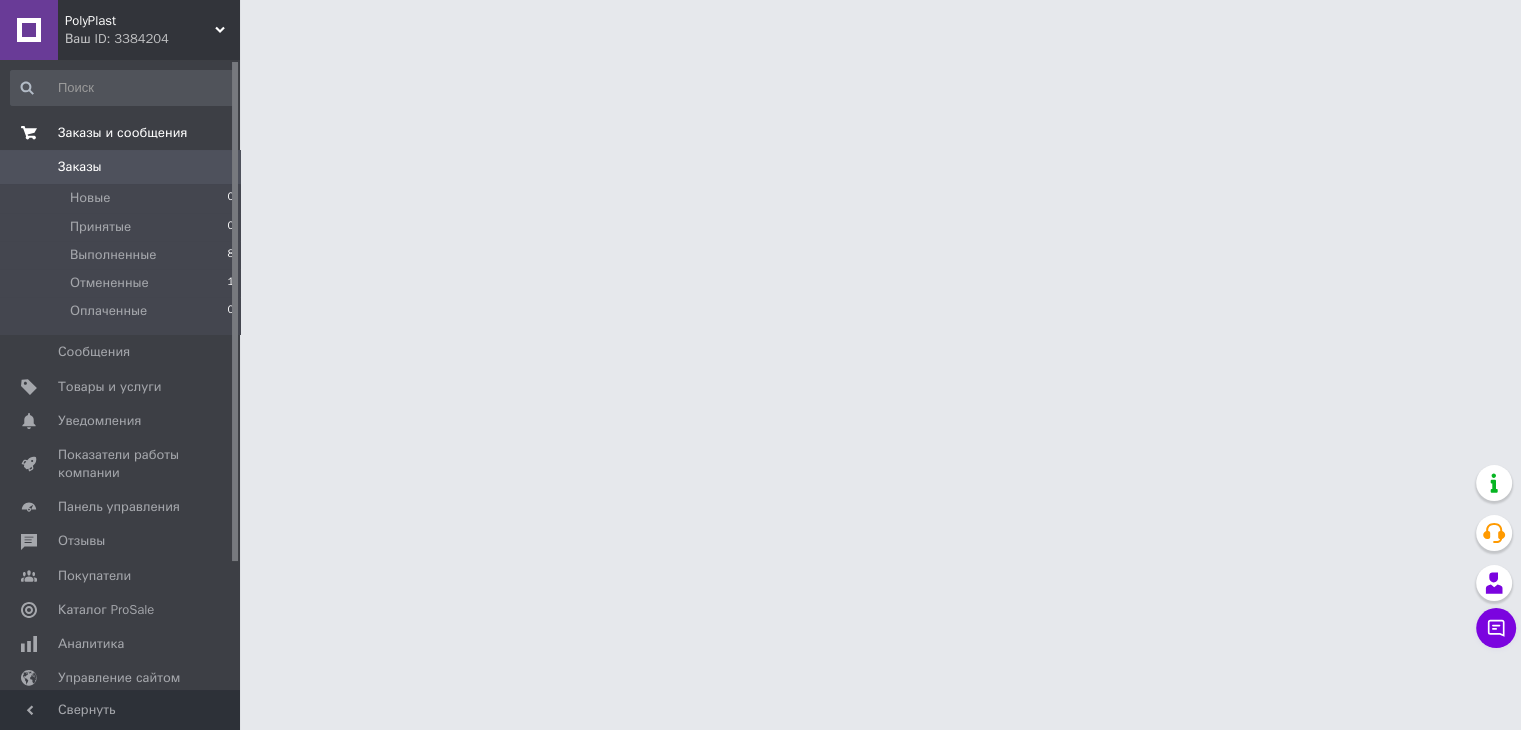scroll, scrollTop: 0, scrollLeft: 0, axis: both 